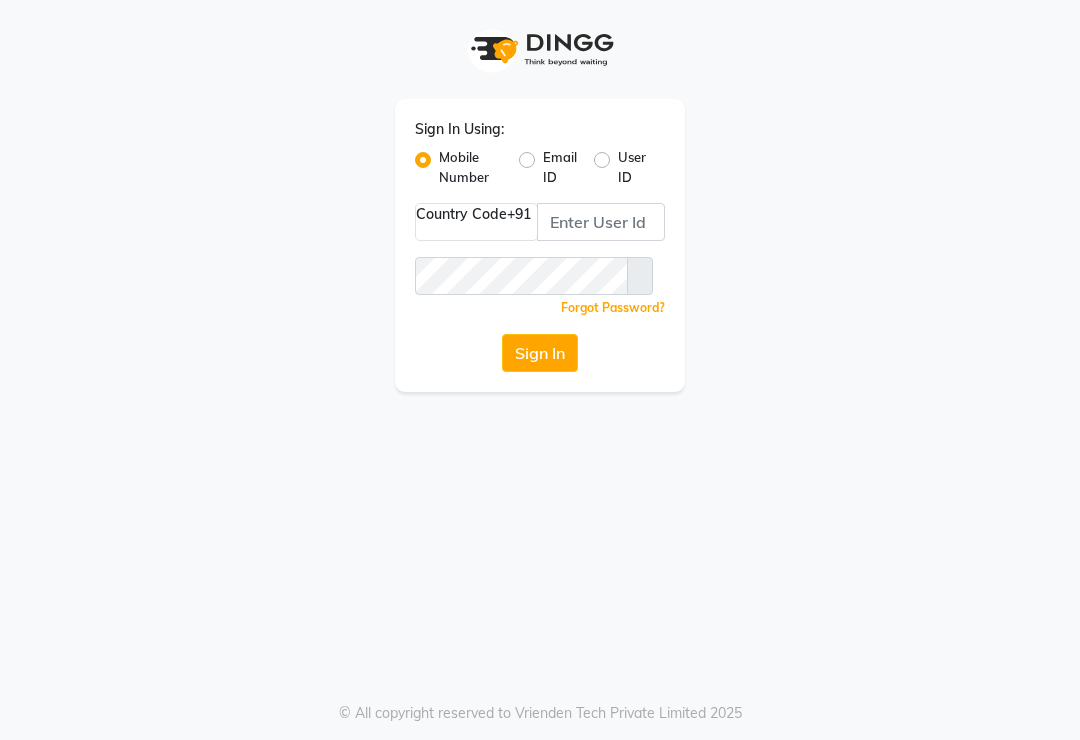 scroll, scrollTop: 0, scrollLeft: 0, axis: both 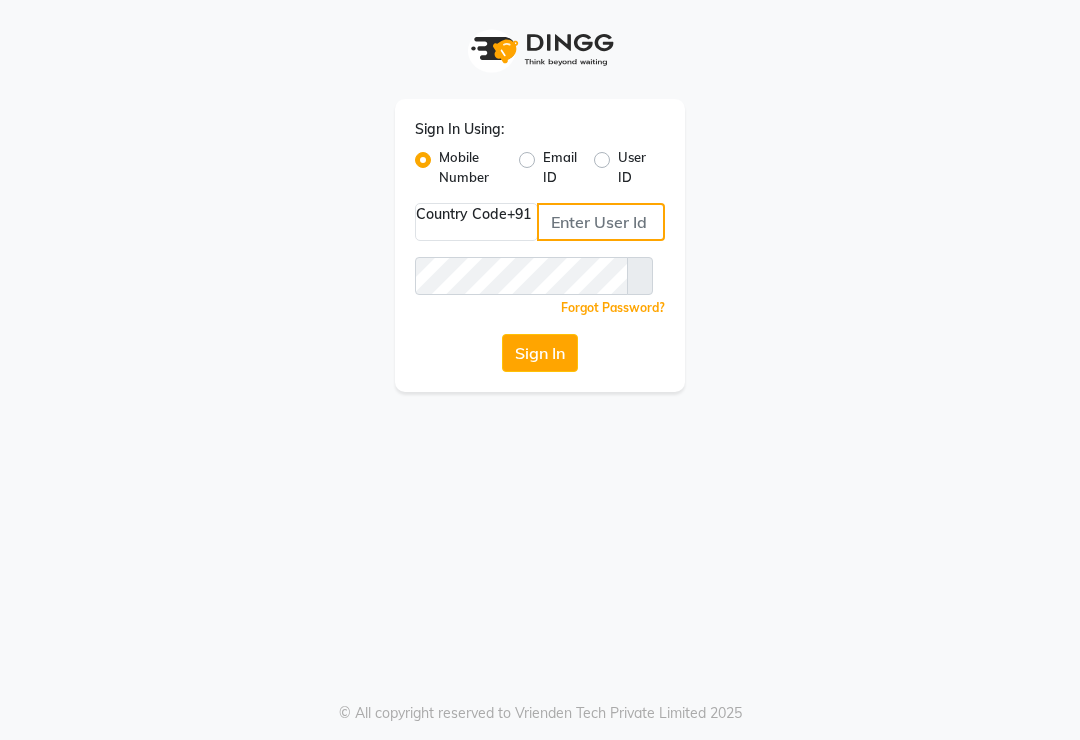 click 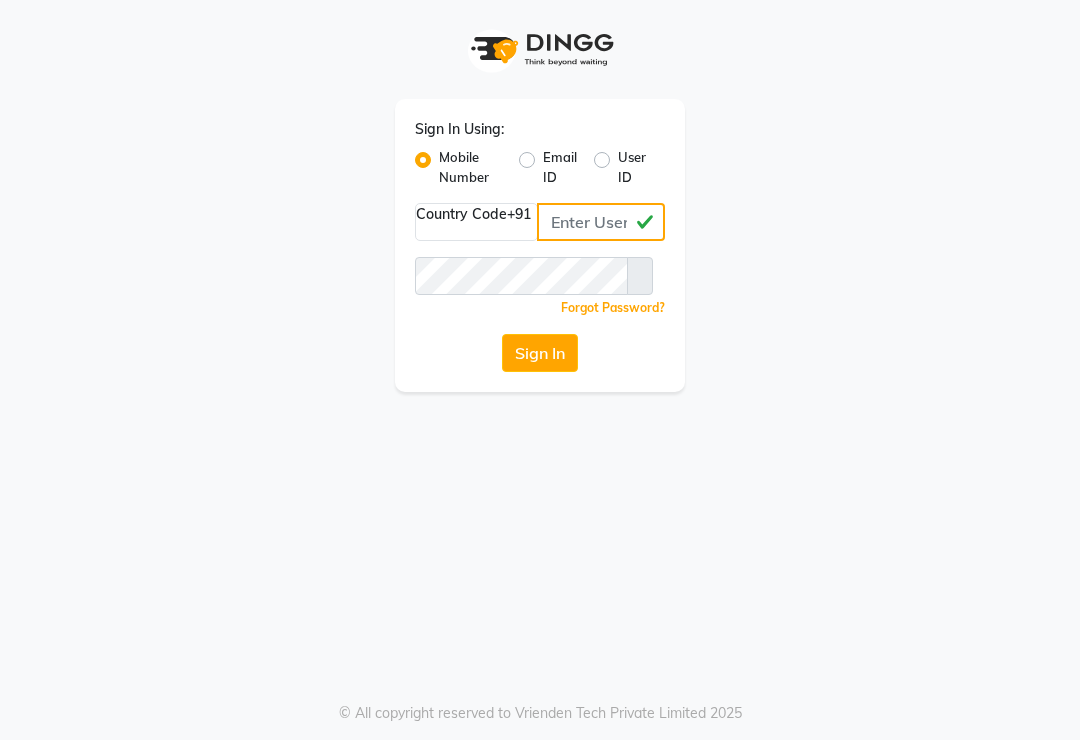 type on "9664666674" 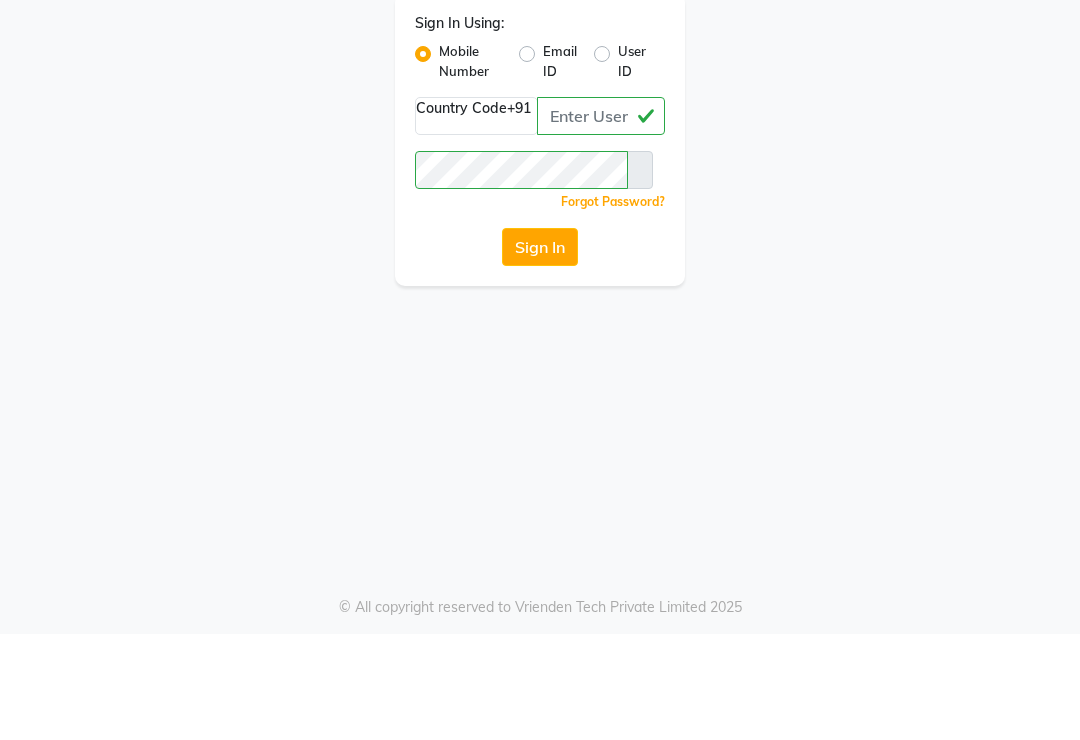 click on "Sign In" 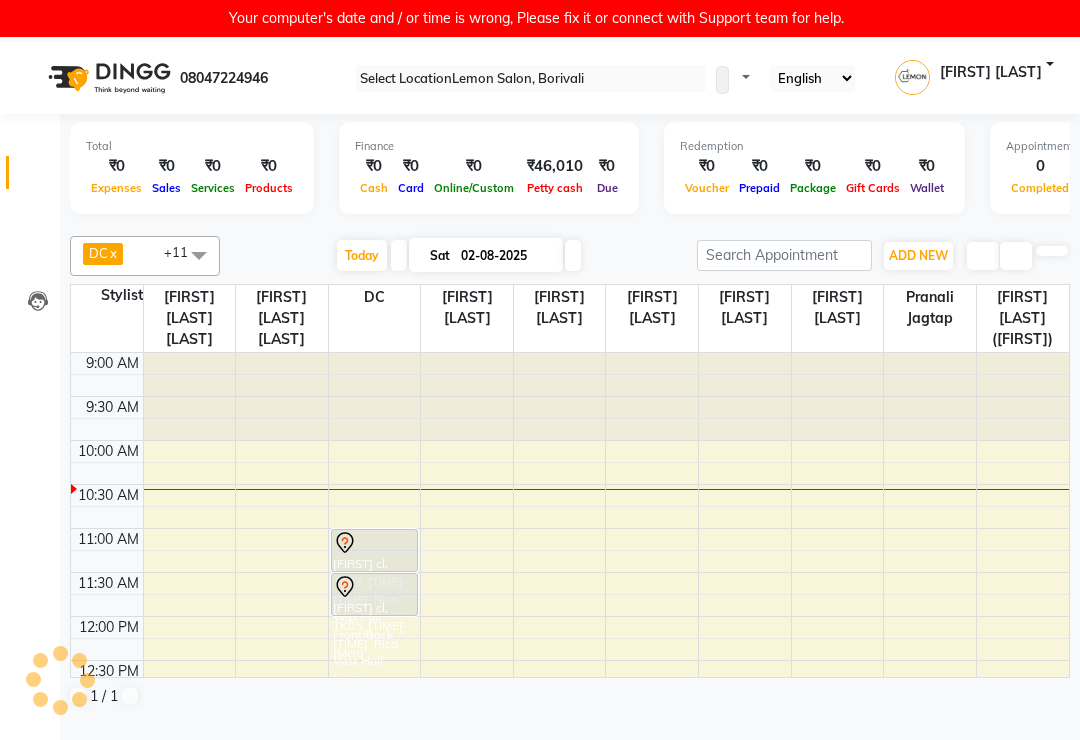 scroll, scrollTop: 89, scrollLeft: 0, axis: vertical 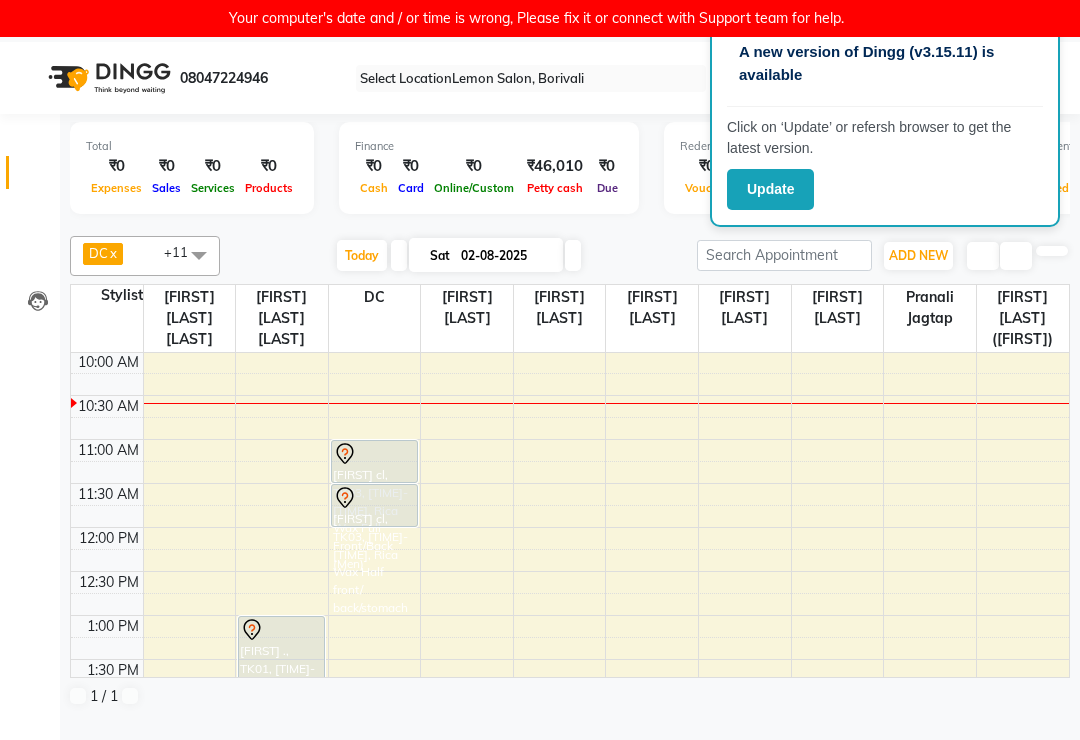 click on "Update" 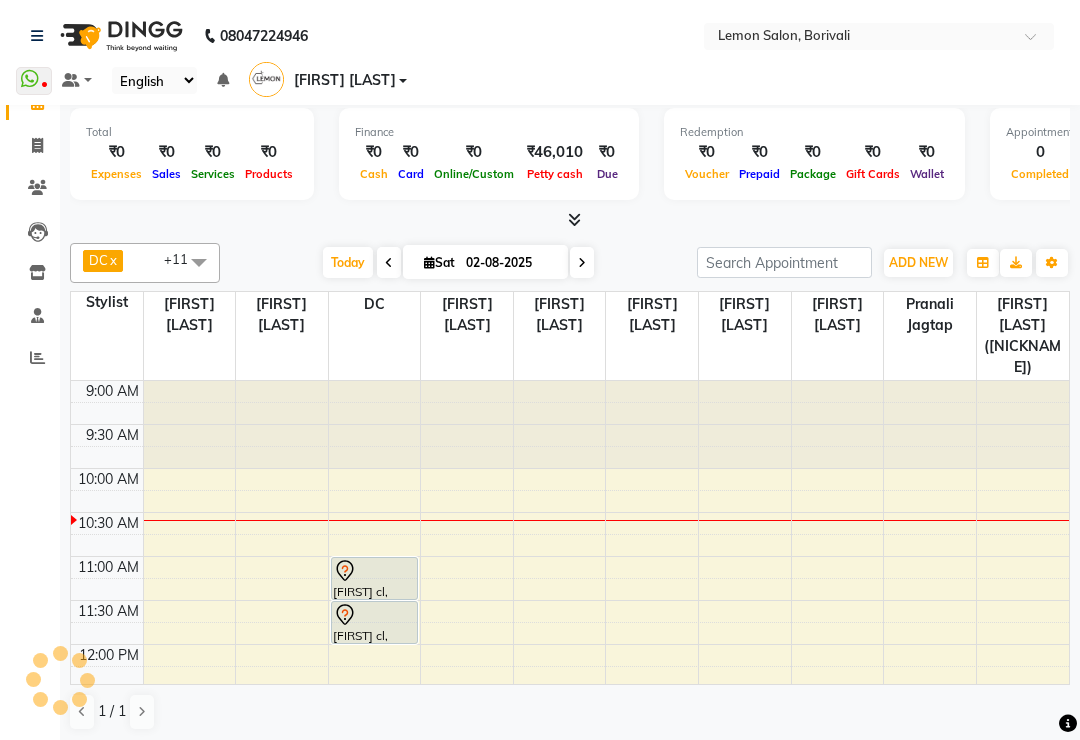 scroll, scrollTop: 0, scrollLeft: 0, axis: both 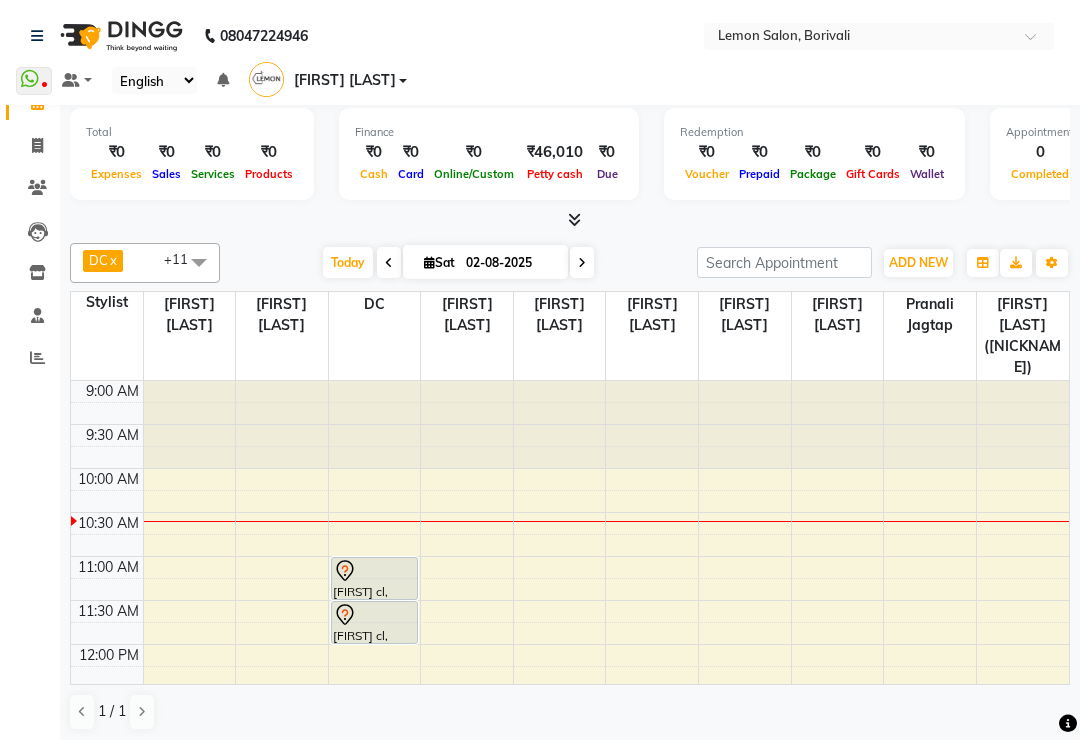 click on "Today" at bounding box center (348, 262) 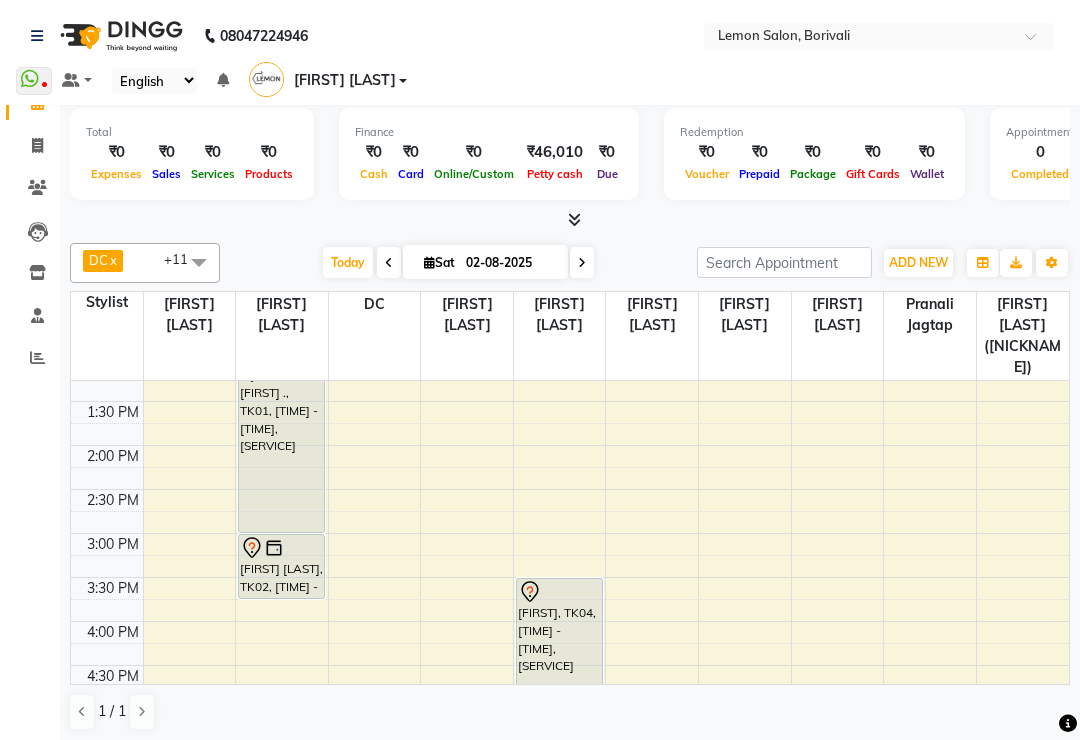 scroll, scrollTop: 350, scrollLeft: 0, axis: vertical 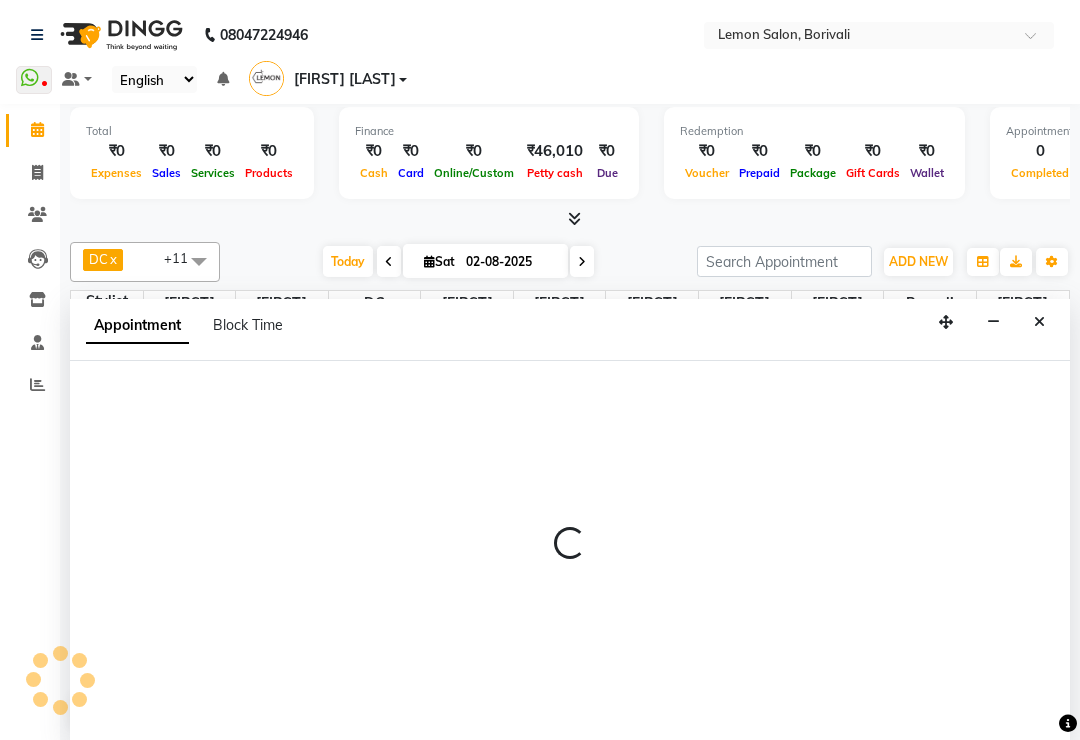 select on "7885" 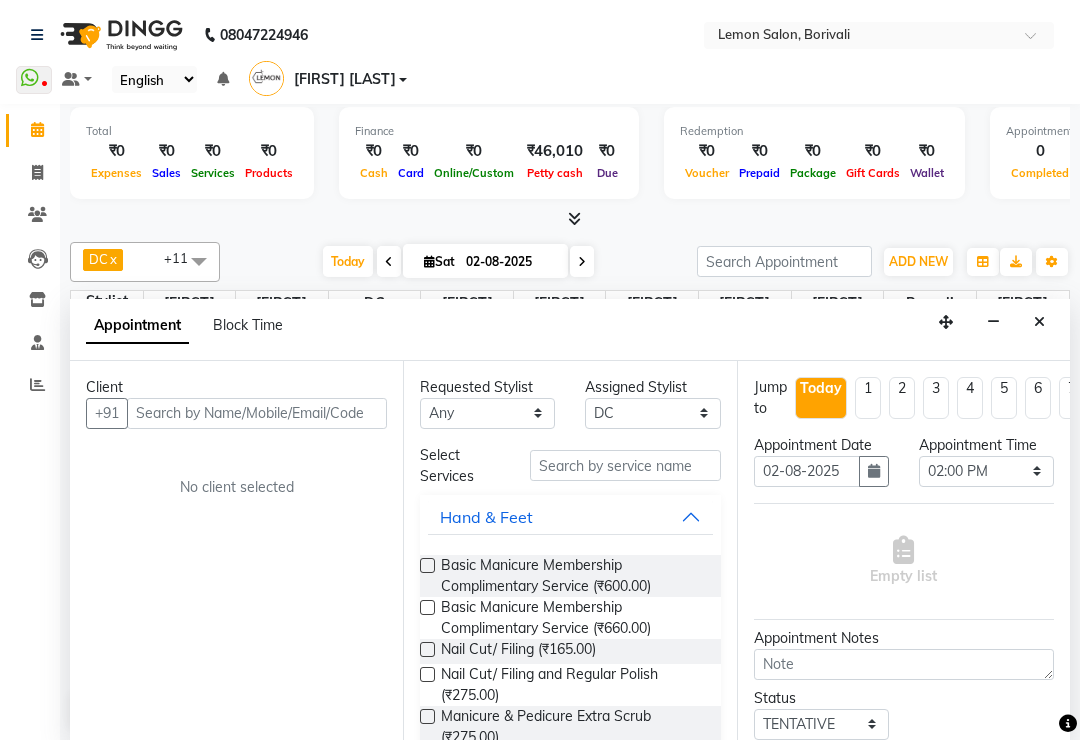click at bounding box center (257, 413) 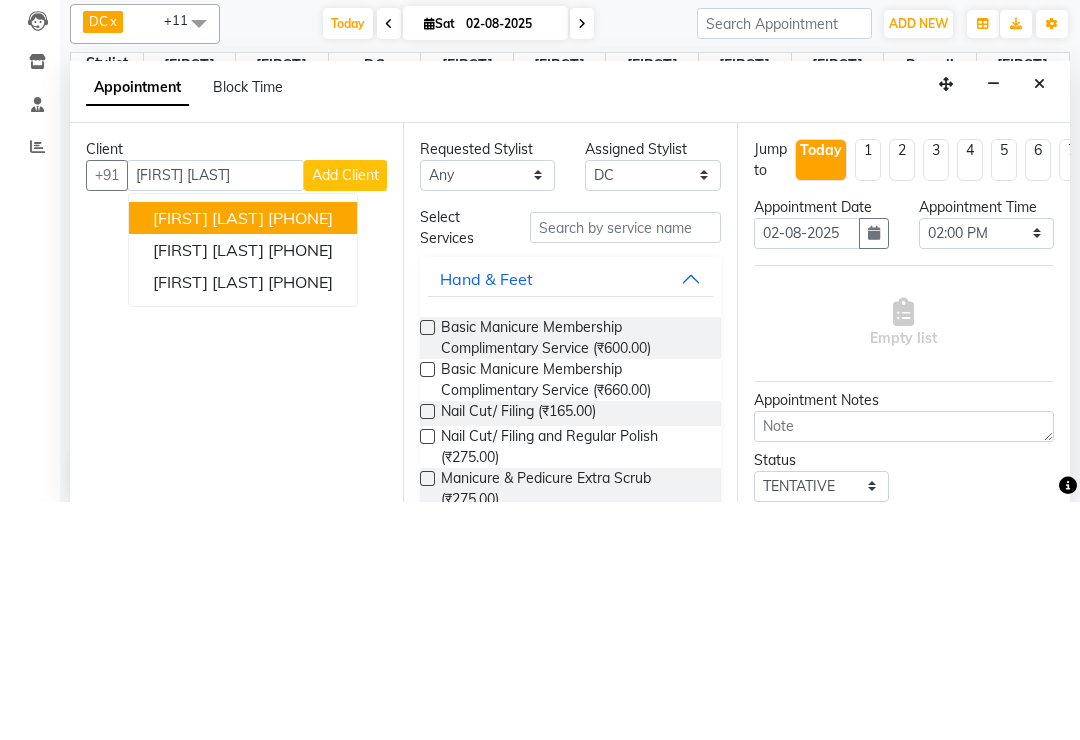 click on "[FIRST] [LAST]" at bounding box center [208, 520] 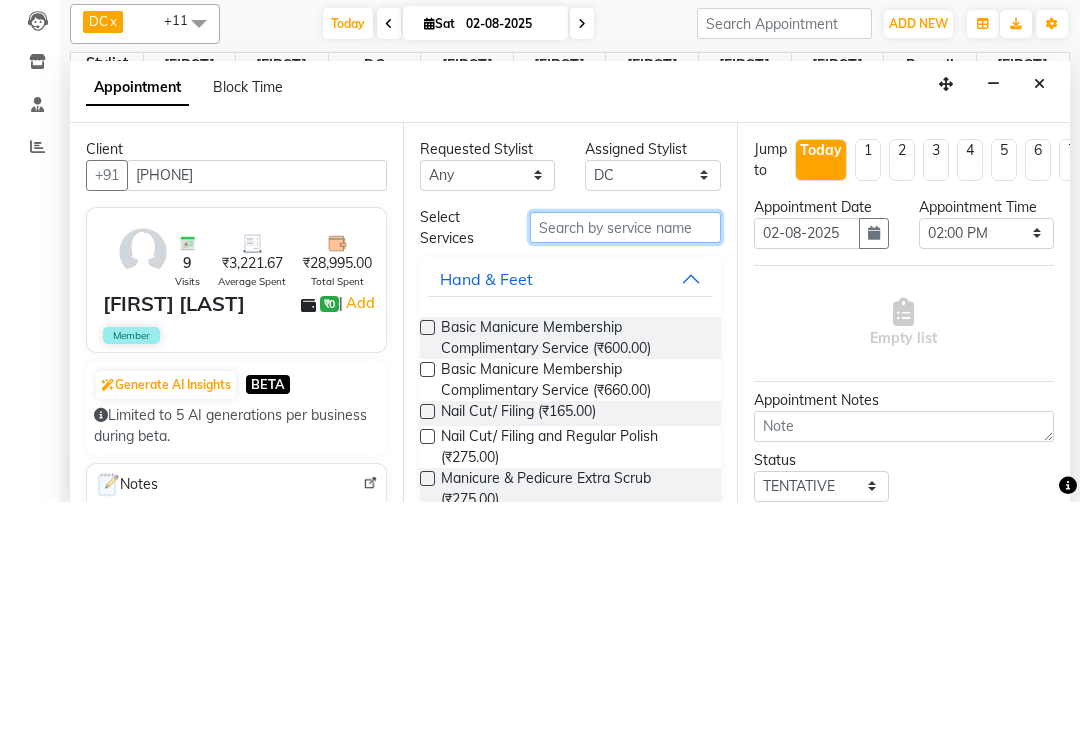 click at bounding box center (625, 465) 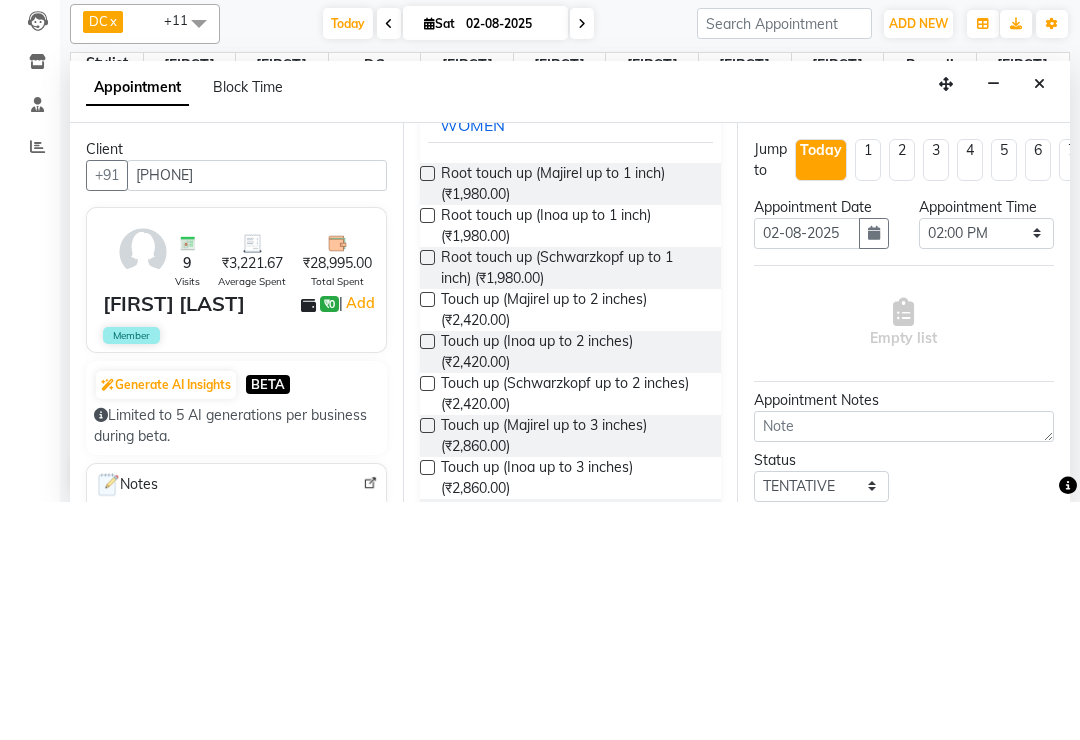 scroll, scrollTop: 185, scrollLeft: 0, axis: vertical 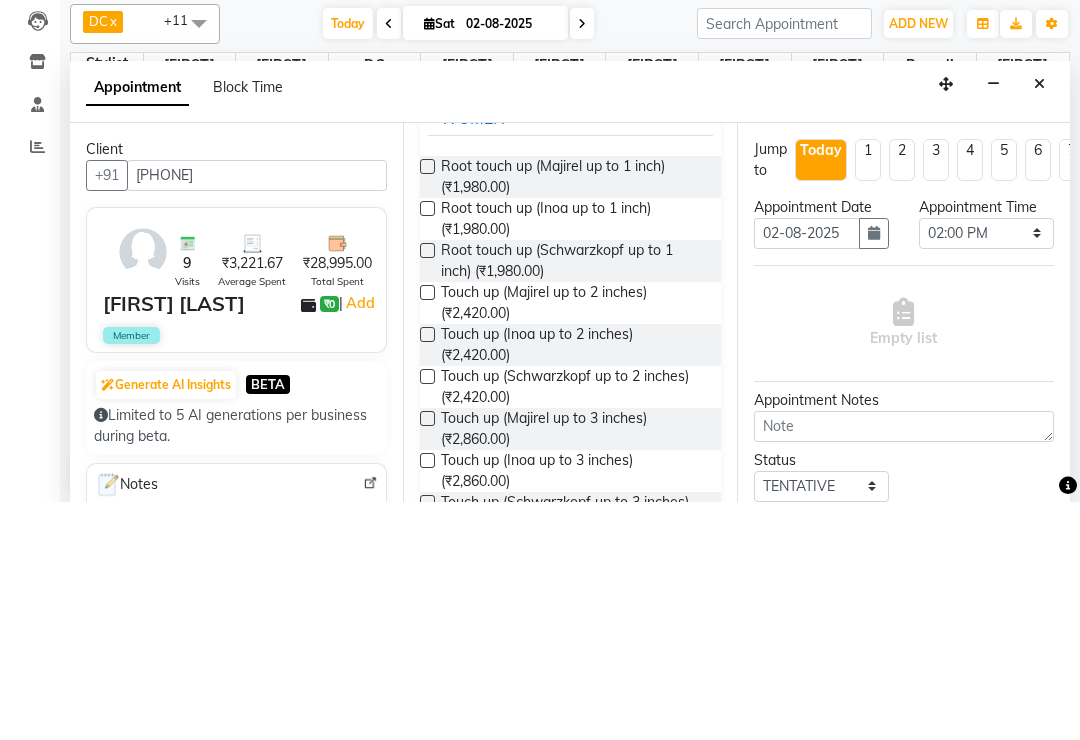 type on "Touch up" 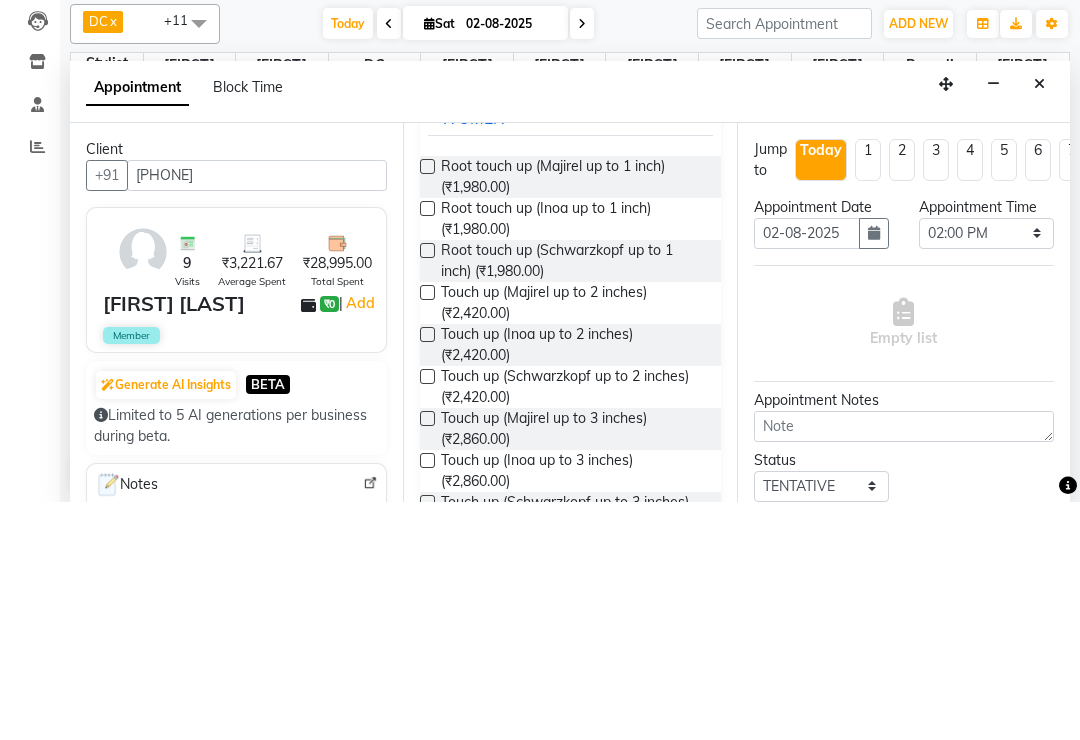 click at bounding box center [426, 417] 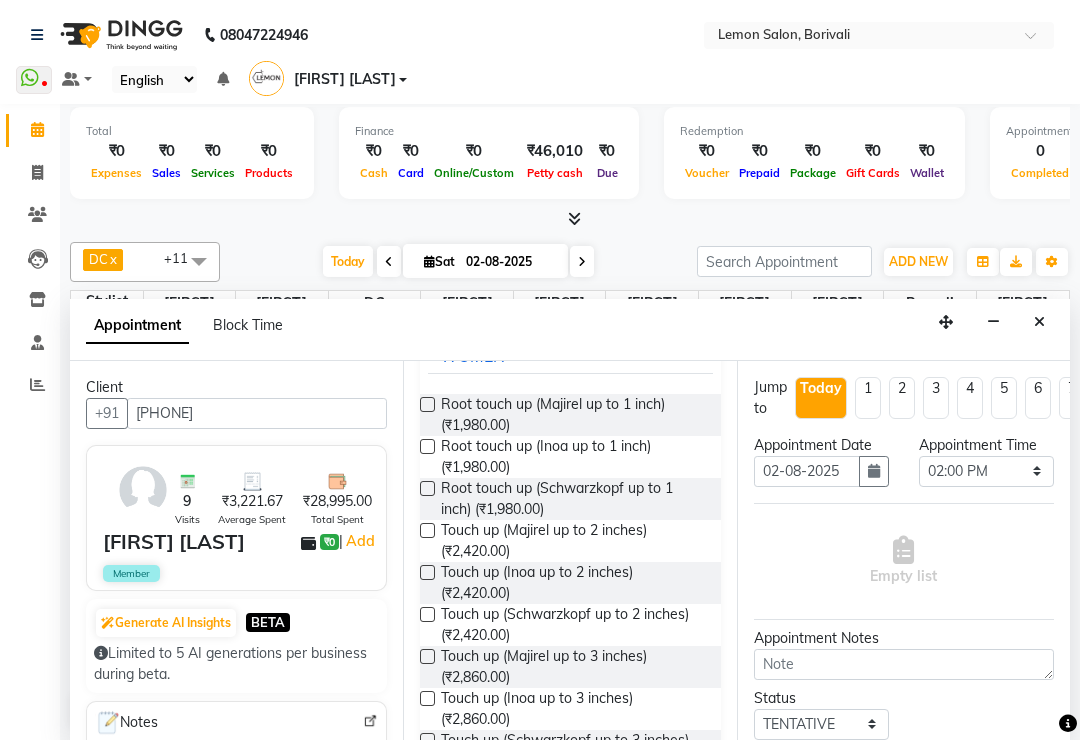 click at bounding box center (427, 446) 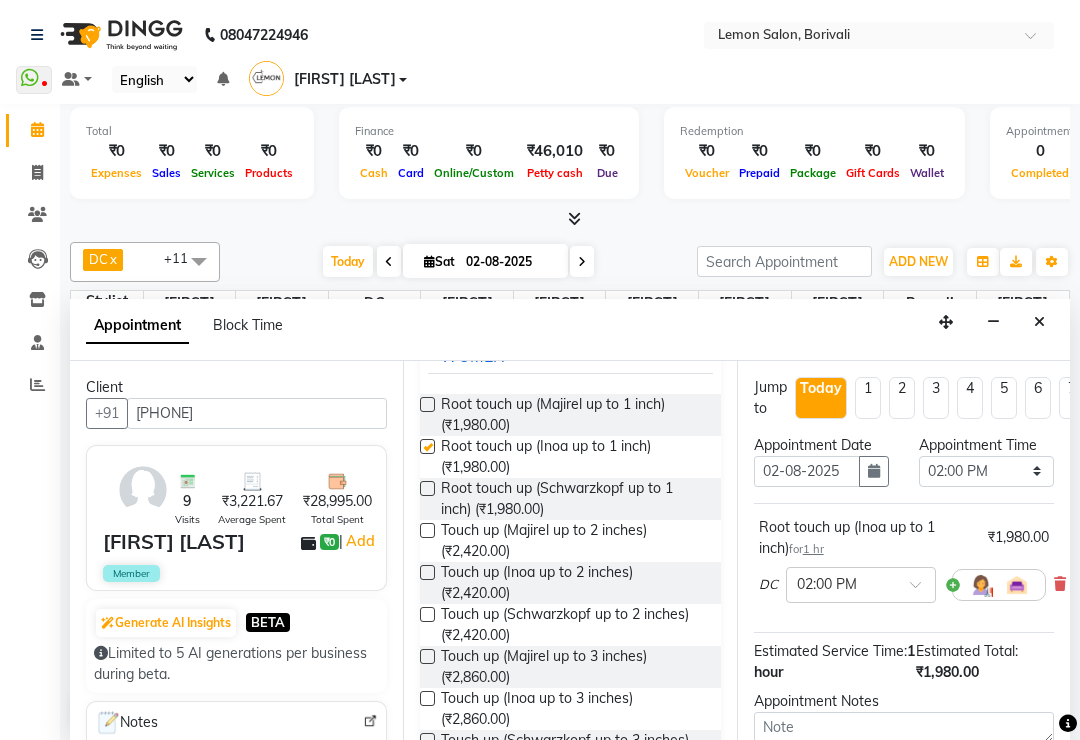 checkbox on "false" 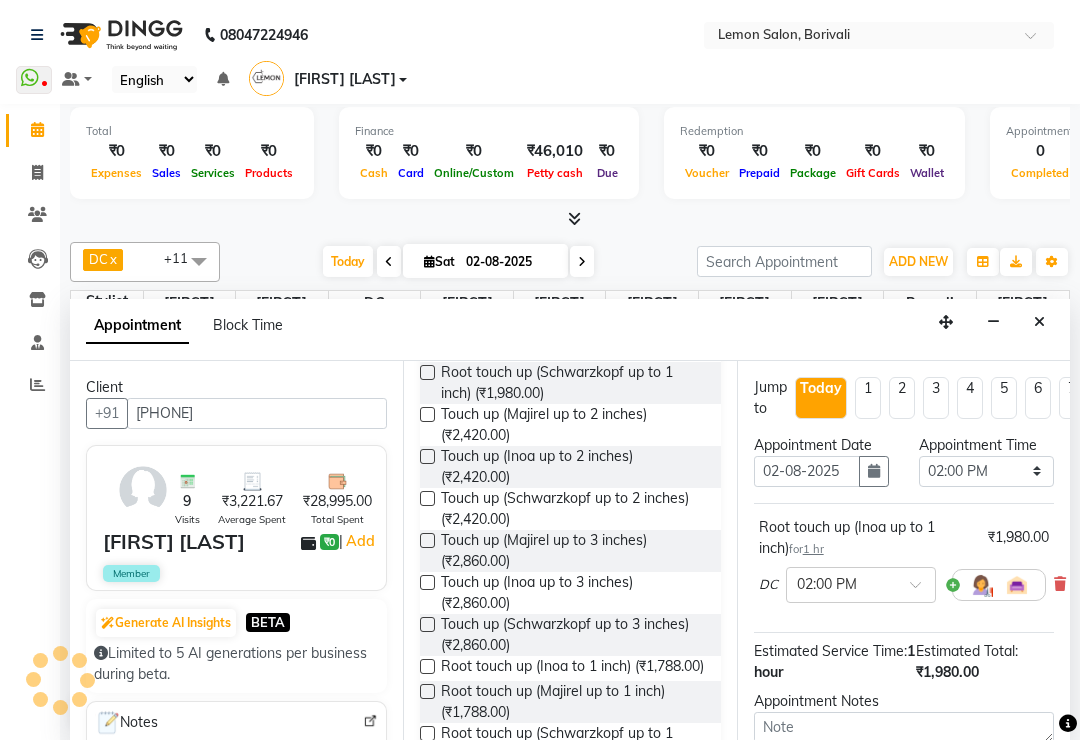scroll, scrollTop: 303, scrollLeft: 0, axis: vertical 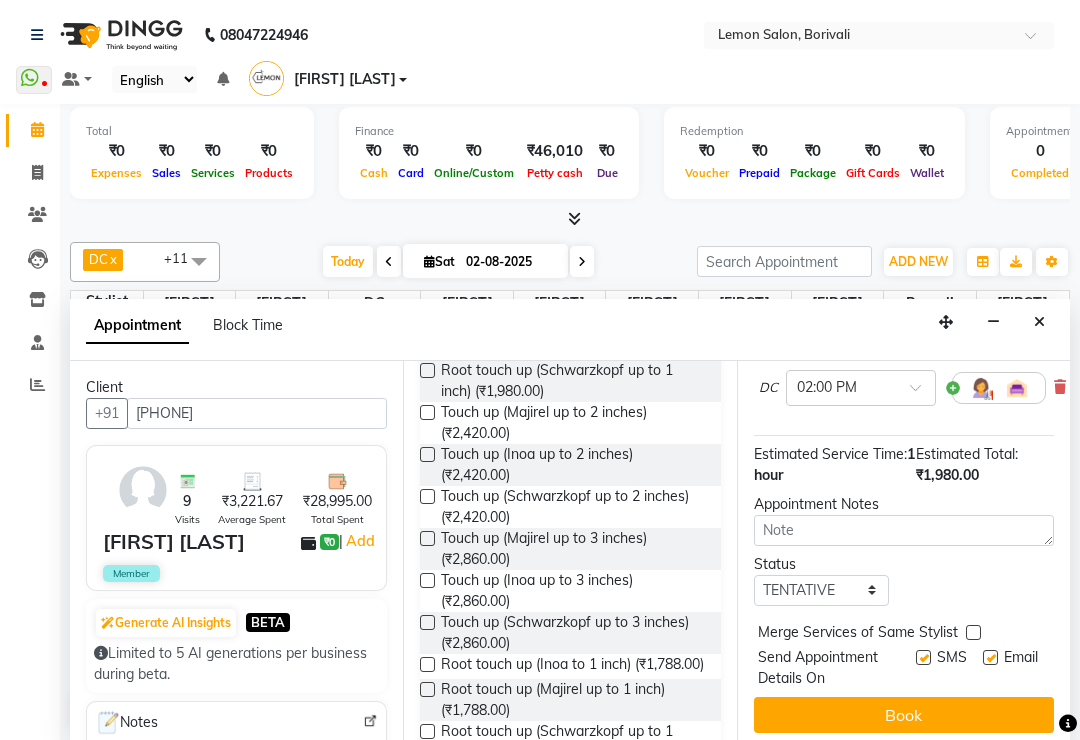 click on "Book" at bounding box center [904, 715] 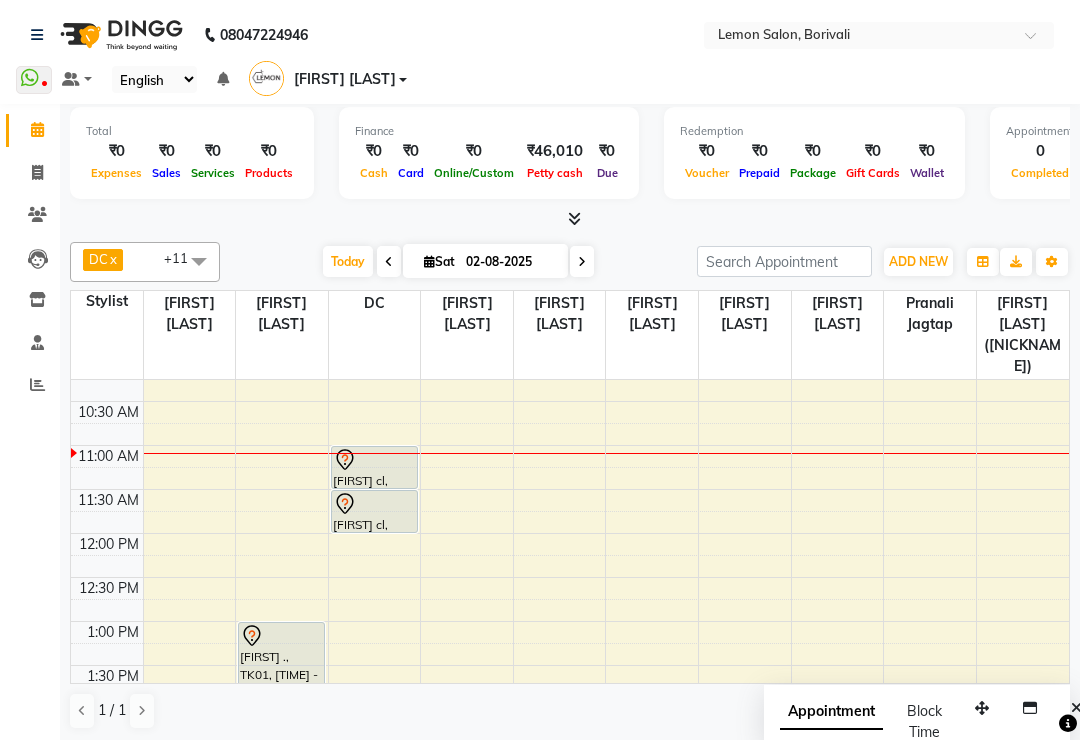 scroll, scrollTop: 69, scrollLeft: 0, axis: vertical 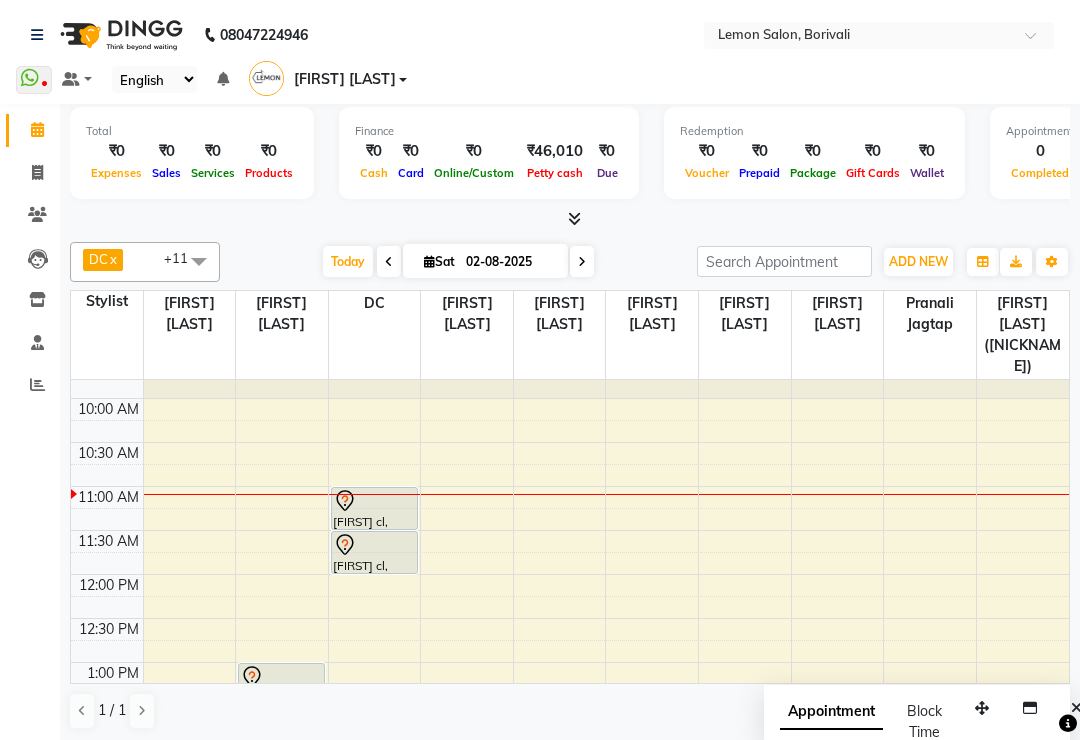 click on "Leads" 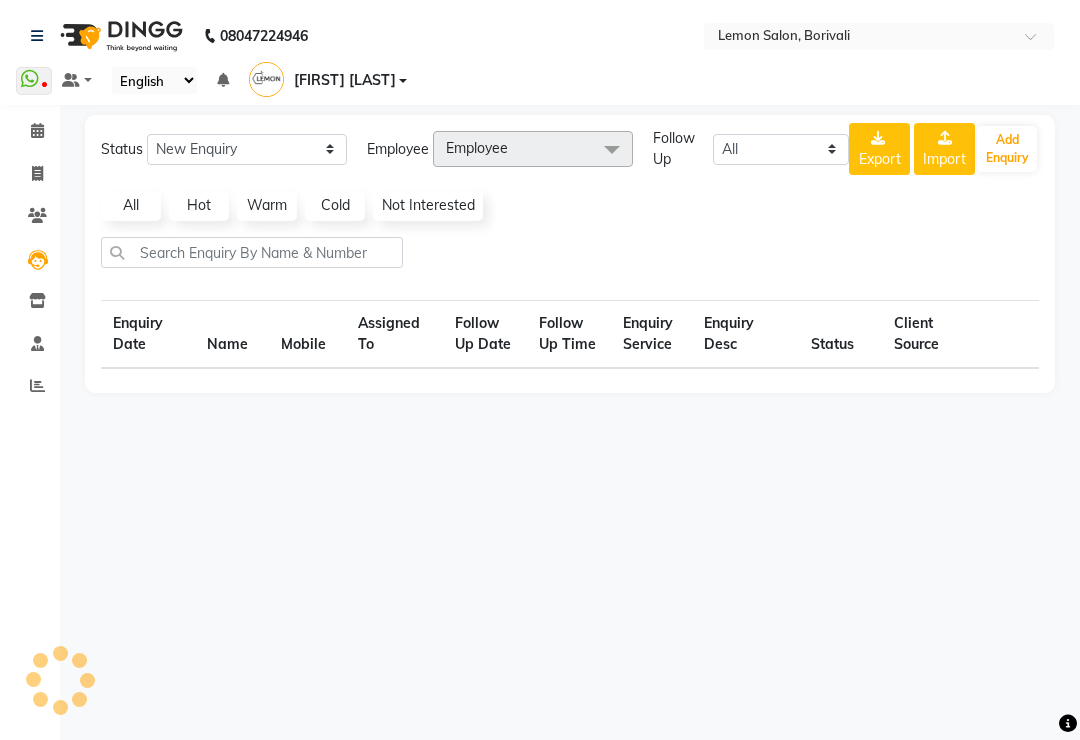 scroll, scrollTop: 0, scrollLeft: 0, axis: both 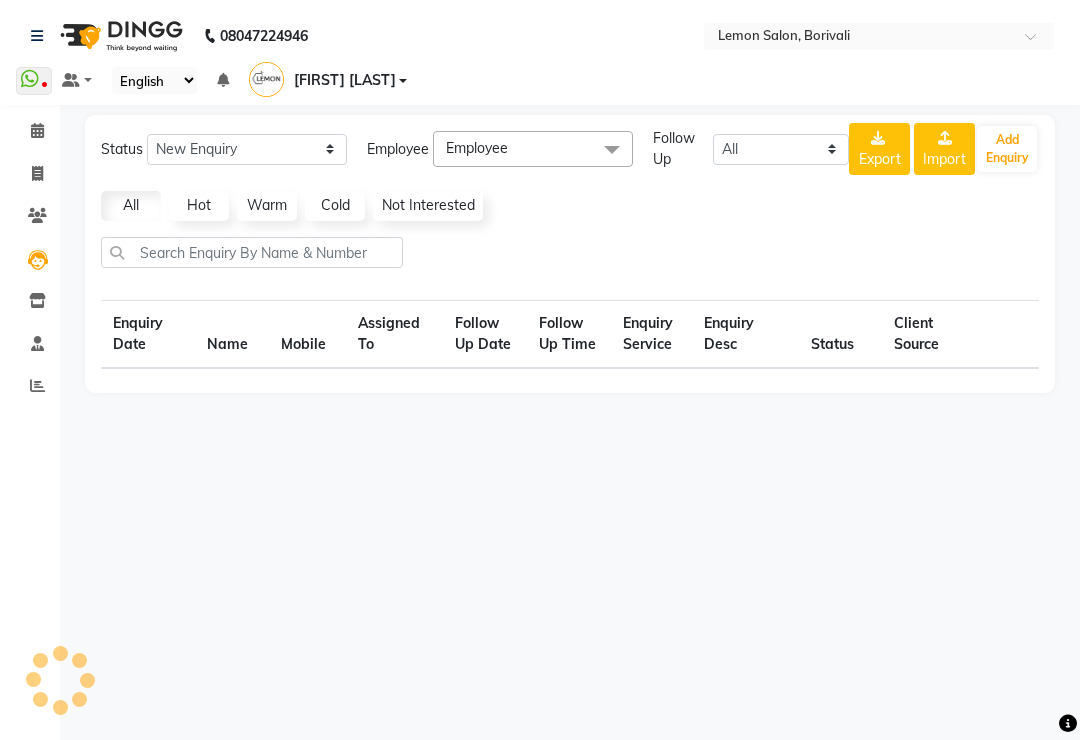 select on "10" 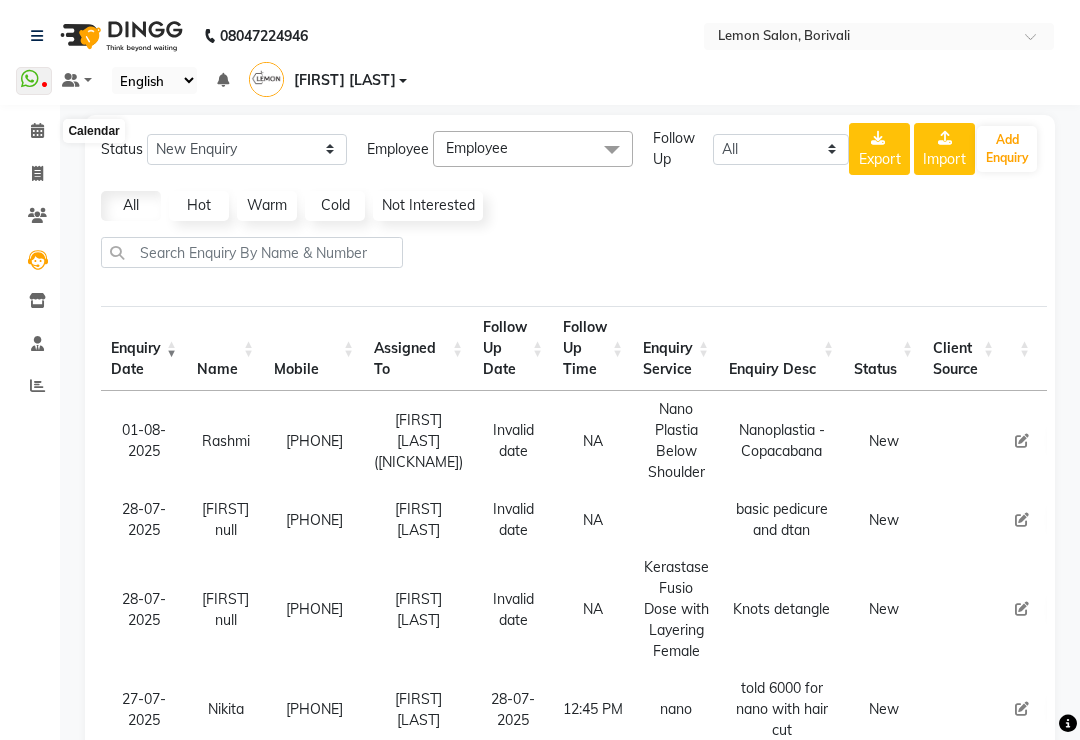 click 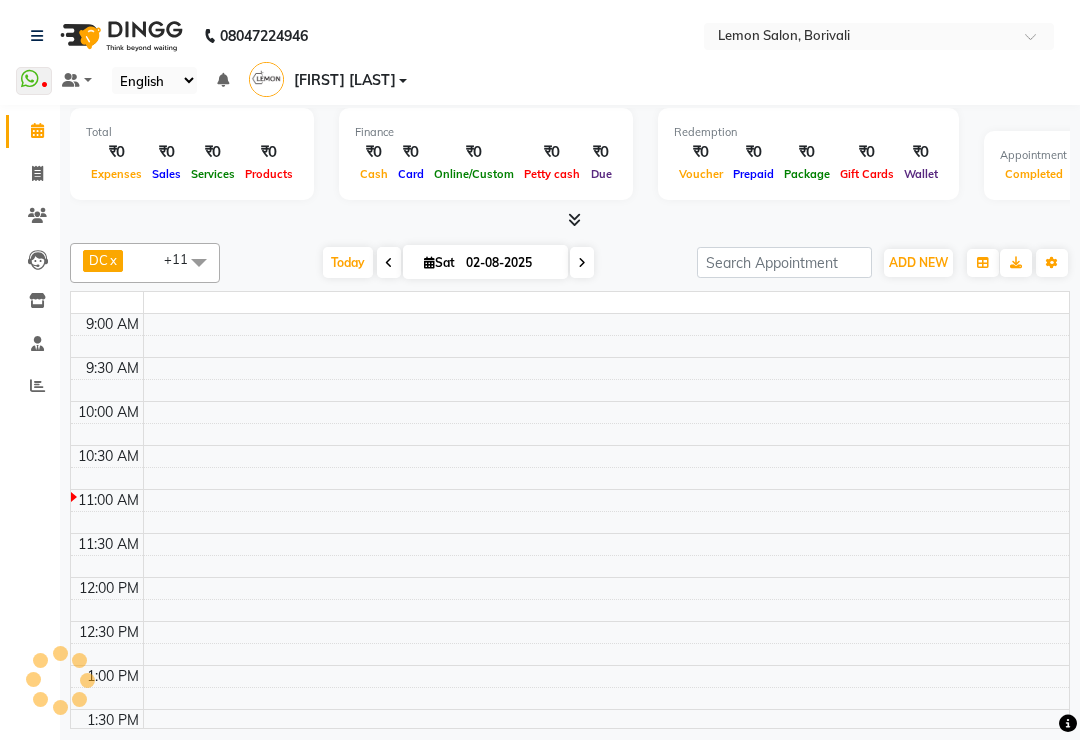 scroll, scrollTop: 0, scrollLeft: 0, axis: both 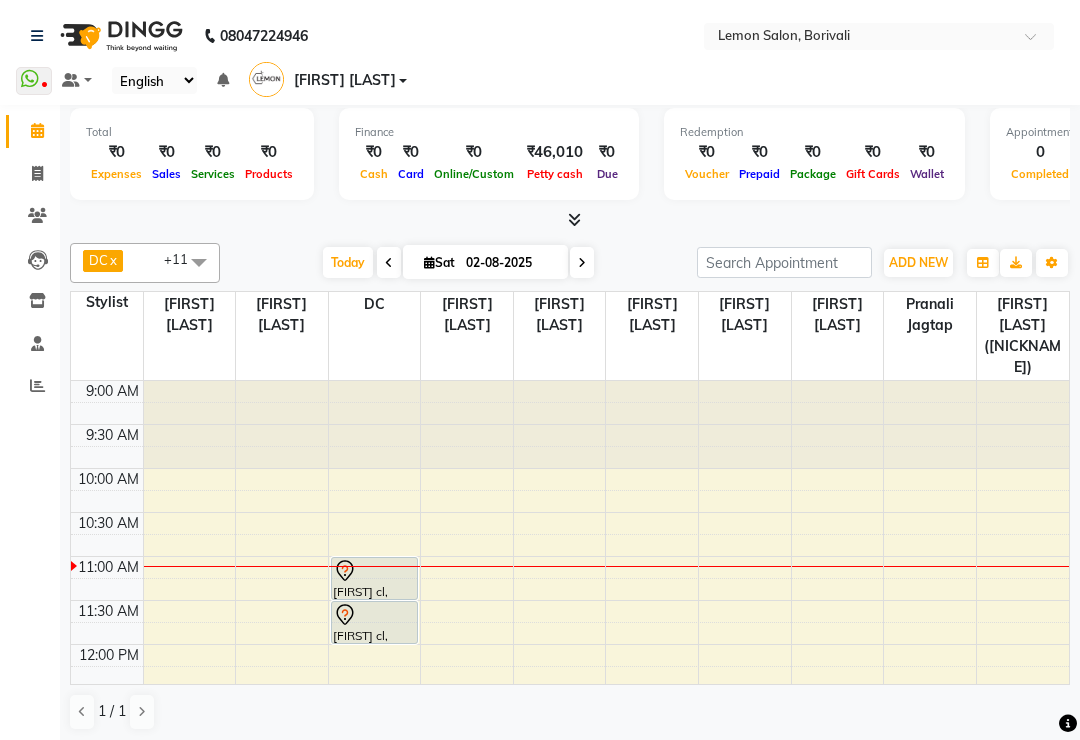 click on "[FIRST] cl, TK03, [TIME] - [TIME], [SERVICE]" at bounding box center [374, 578] 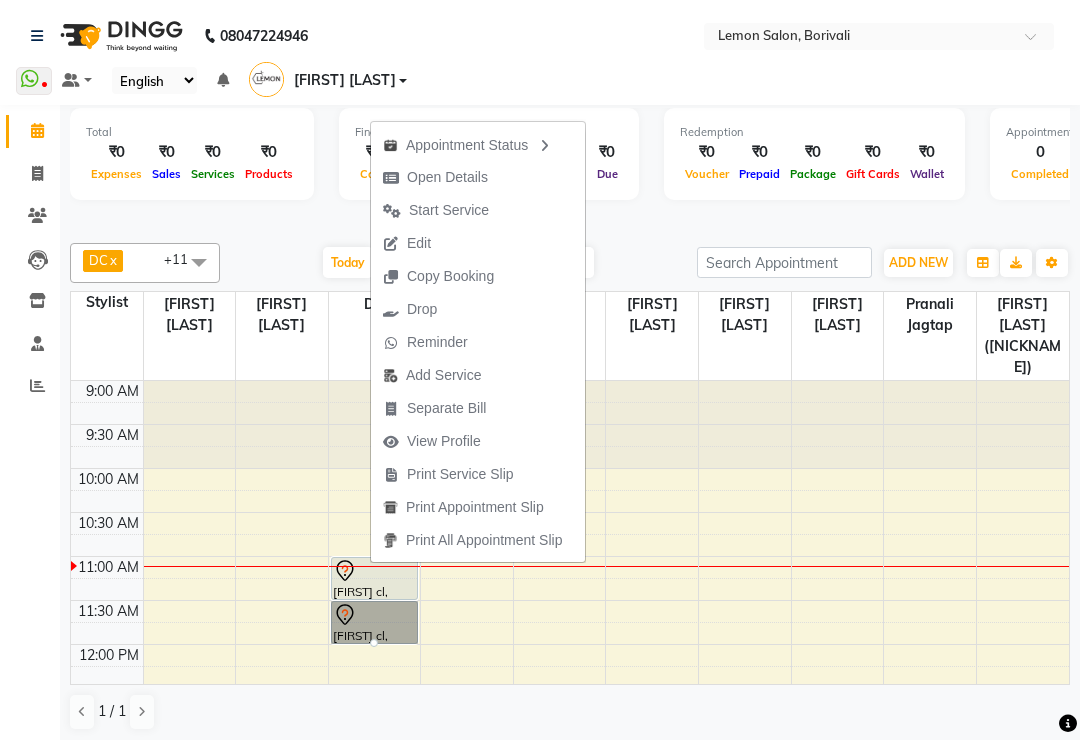 click at bounding box center [374, 643] 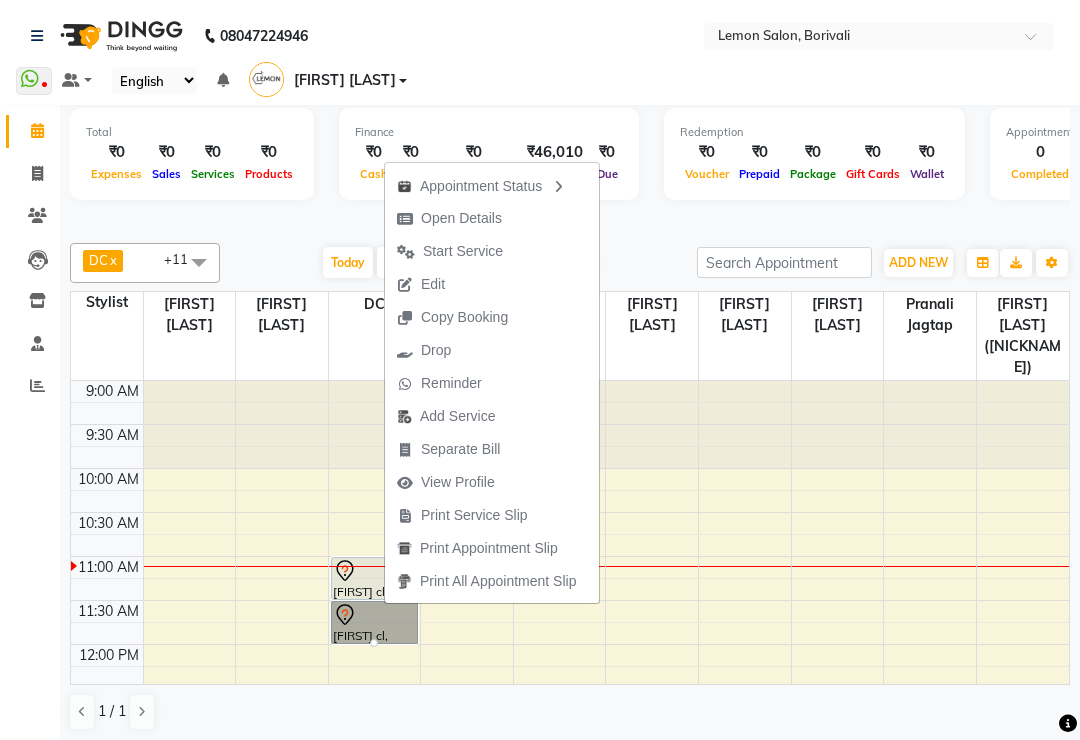 click on "Today  Sat 02-08-2025" at bounding box center [458, 263] 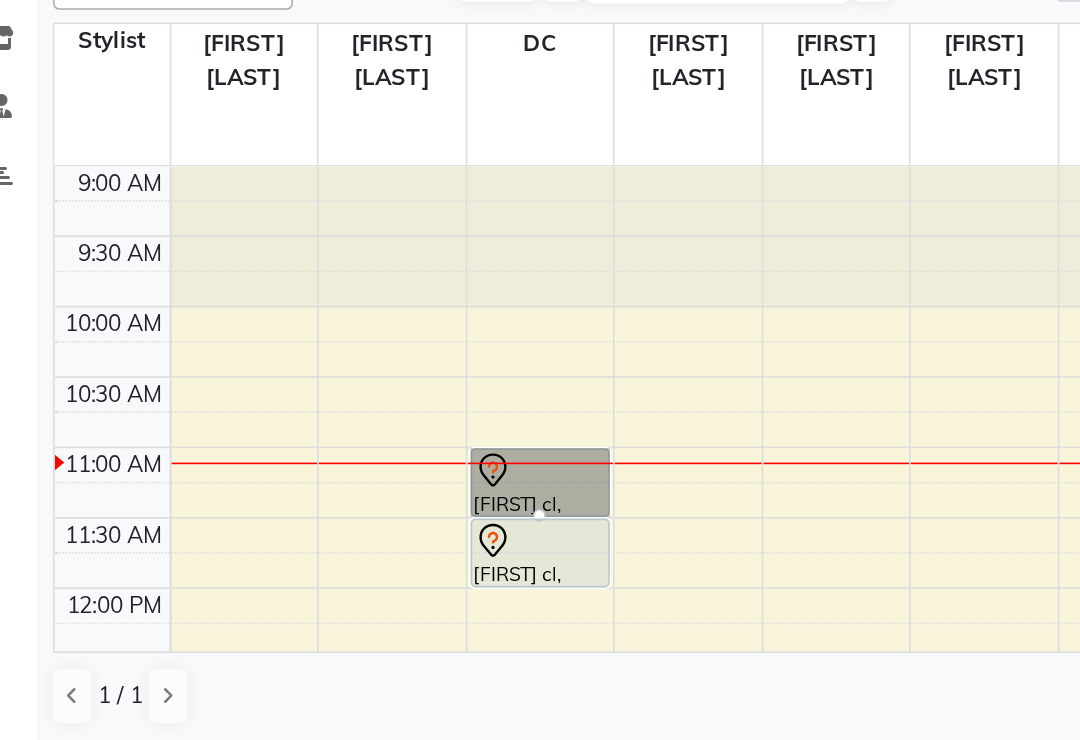 scroll, scrollTop: 1, scrollLeft: 0, axis: vertical 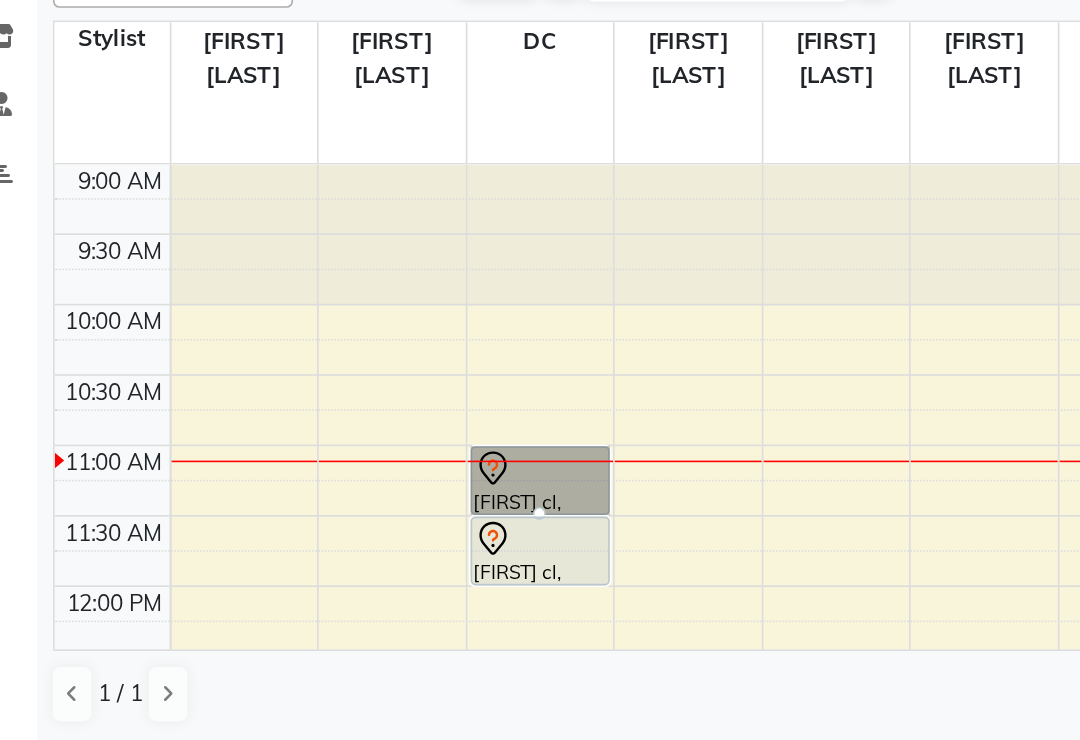 click at bounding box center [374, 598] 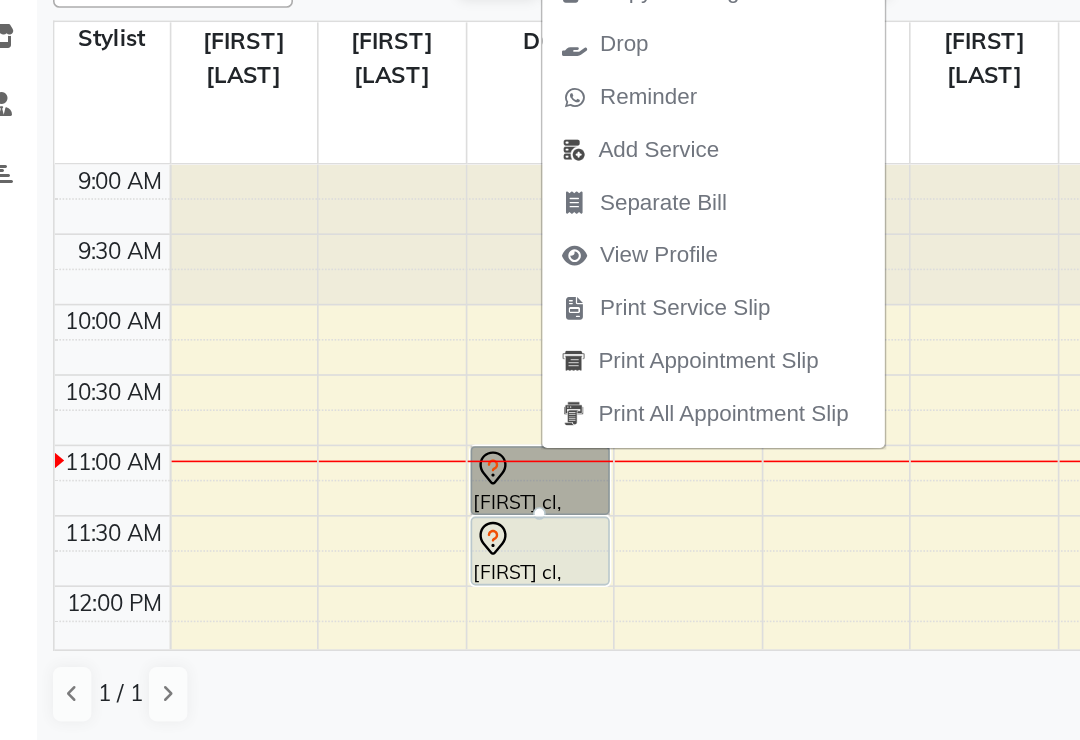 click on "View Profile" at bounding box center (449, 436) 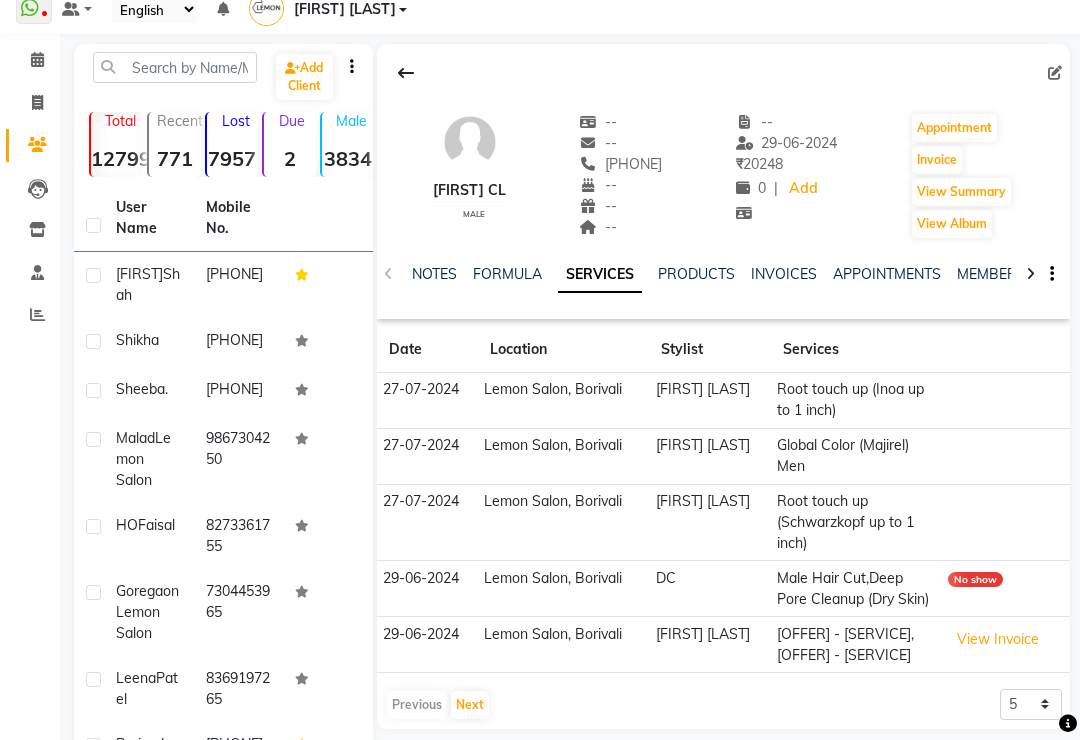 scroll, scrollTop: 0, scrollLeft: 0, axis: both 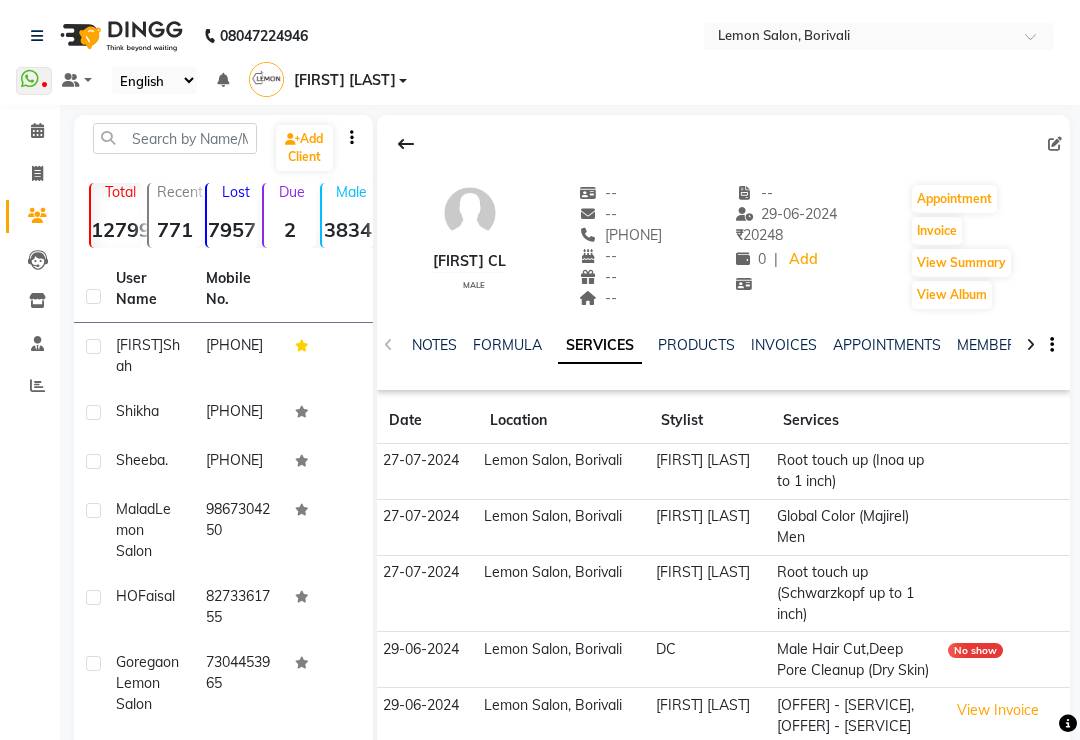 click on "SERVICES" 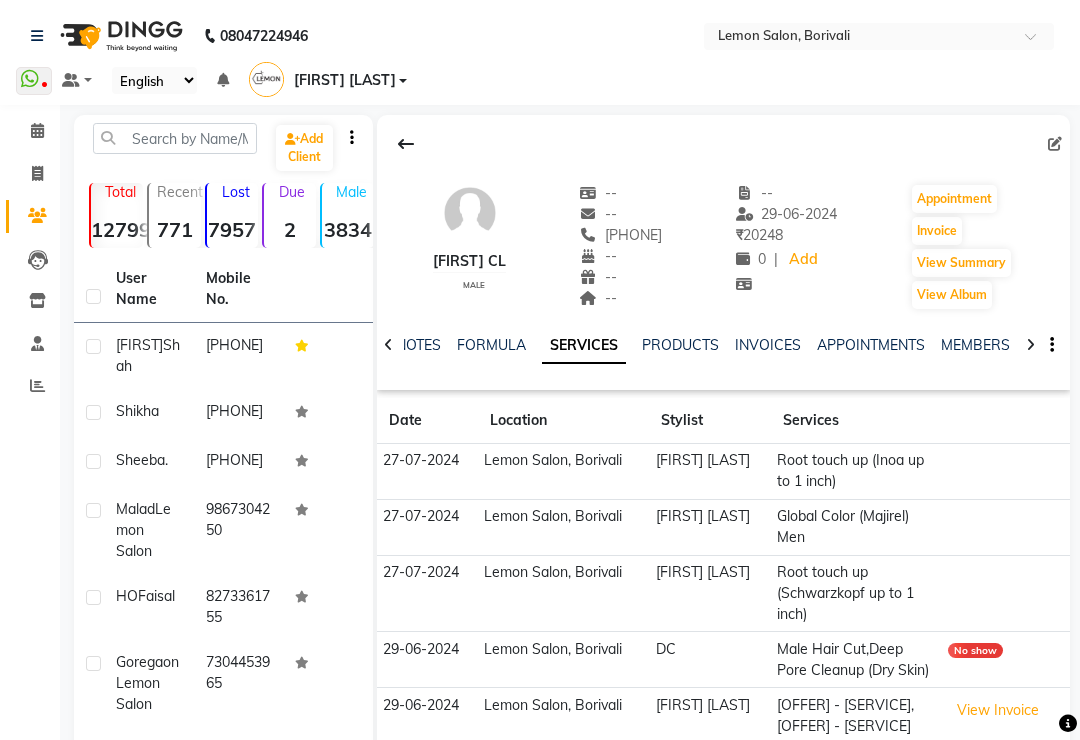 click on "NOTES FORMULA SERVICES PRODUCTS INVOICES APPOINTMENTS MEMBERSHIP PACKAGES VOUCHERS GIFTCARDS POINTS FORMS FAMILY CARDS WALLET" 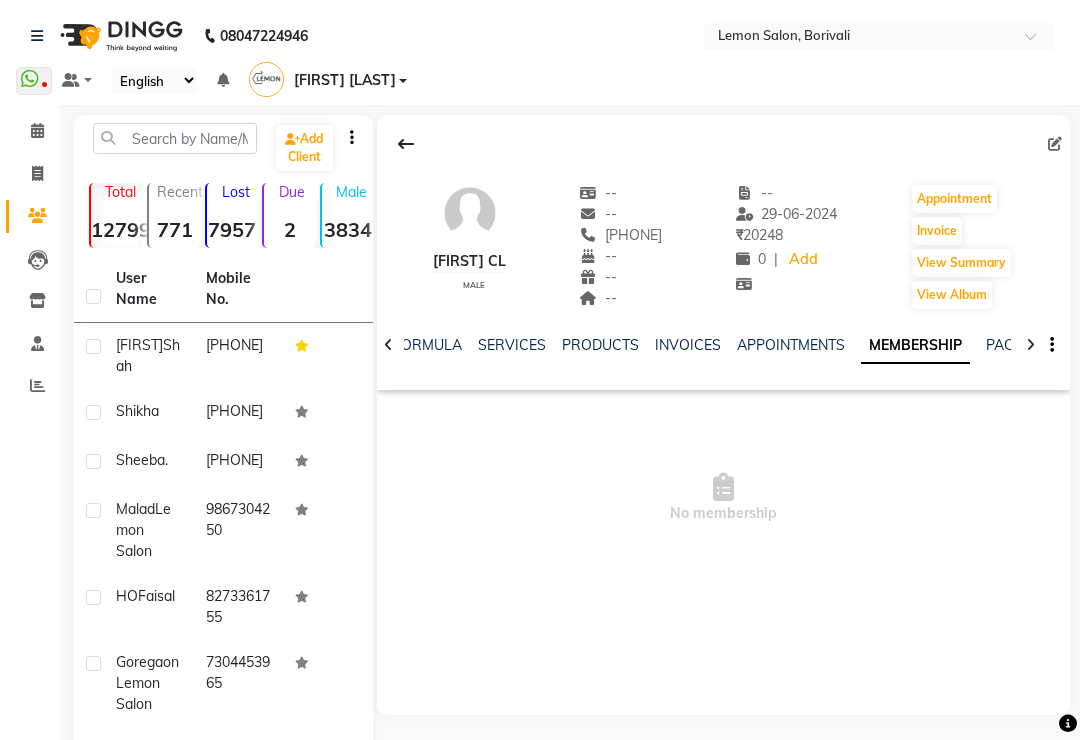 click on "SERVICES" 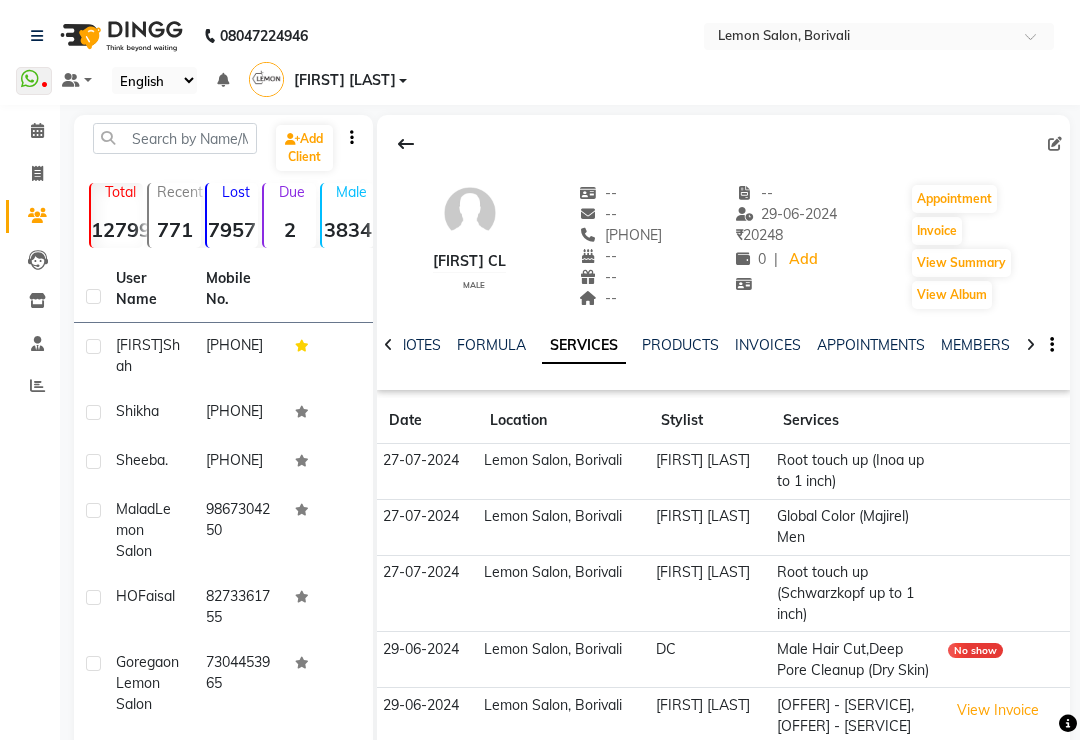 click 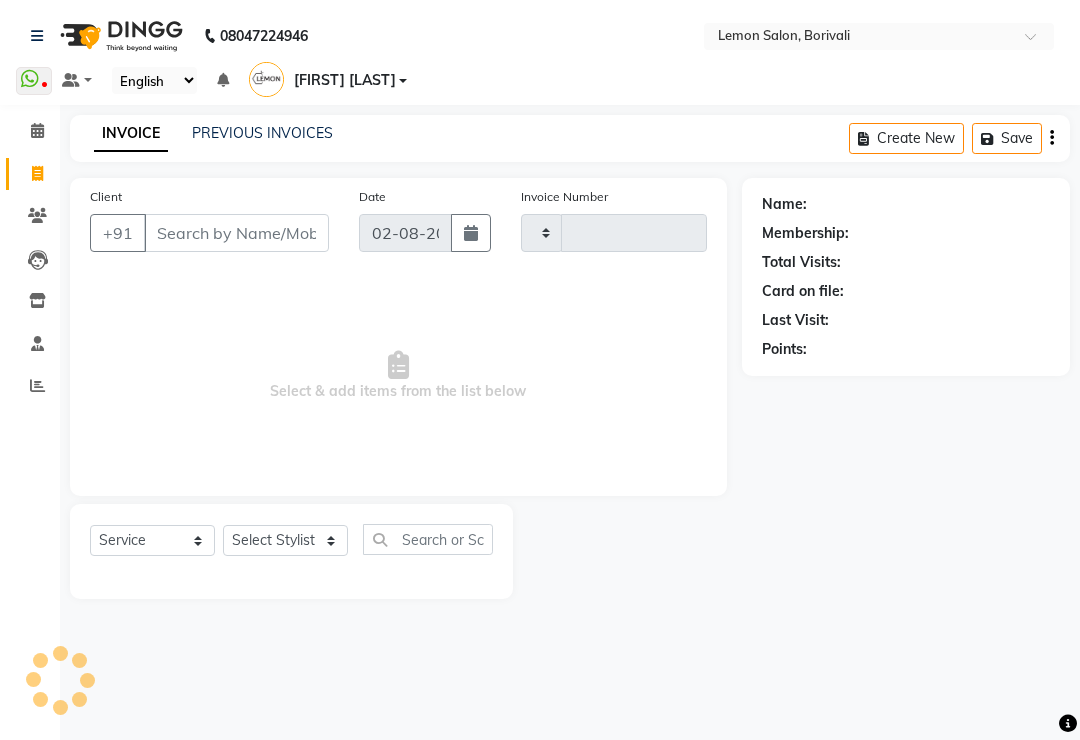 type on "2099" 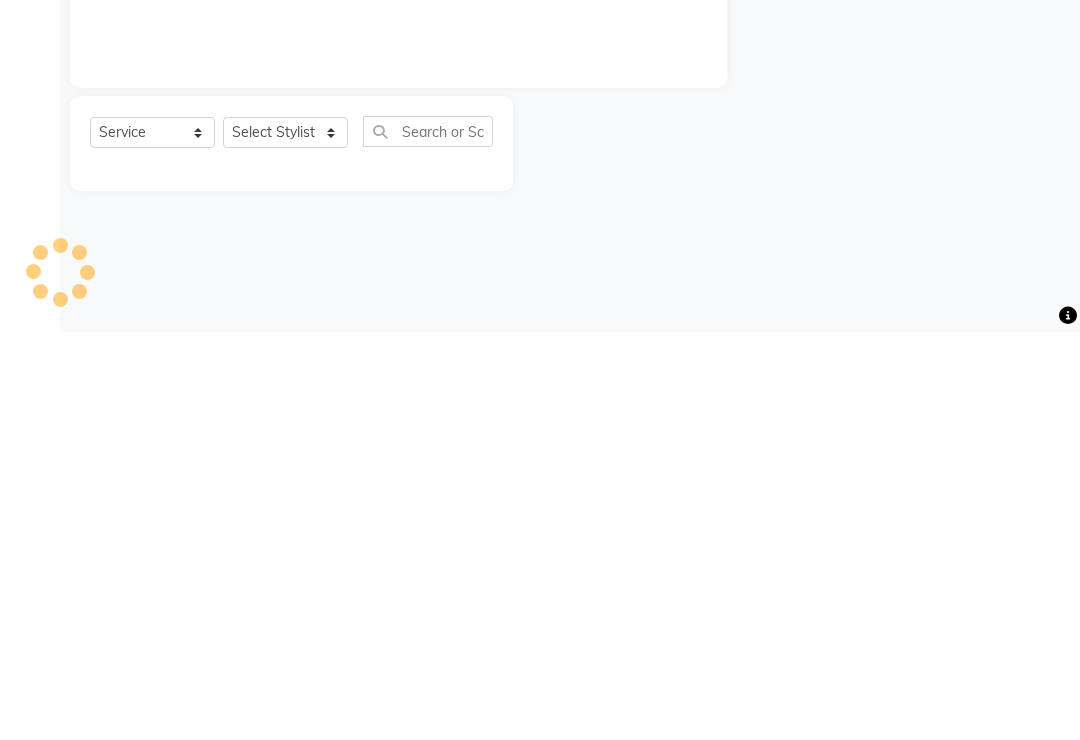 select on "567" 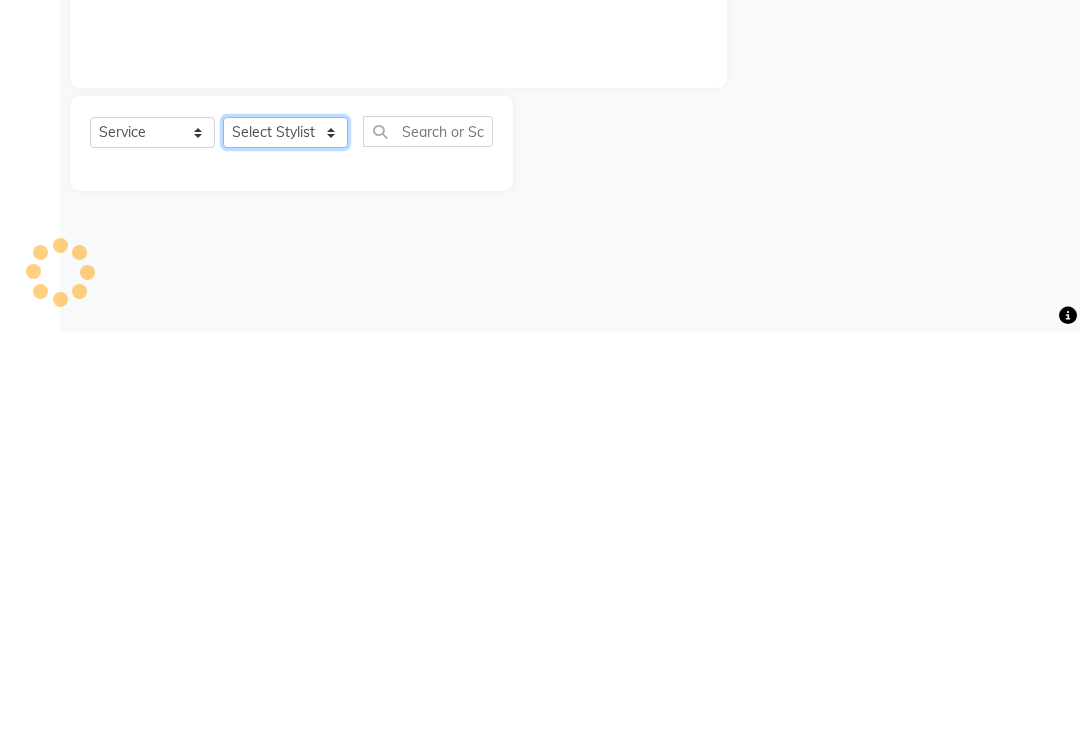 click on "Select Stylist" 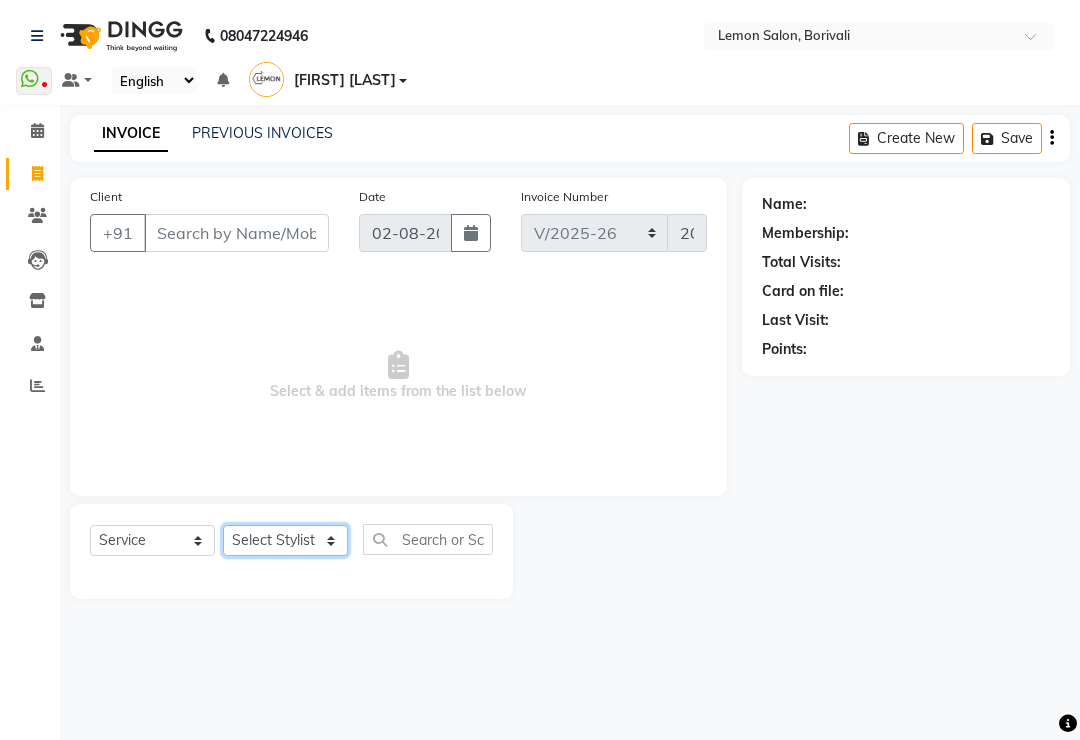 select on "15808" 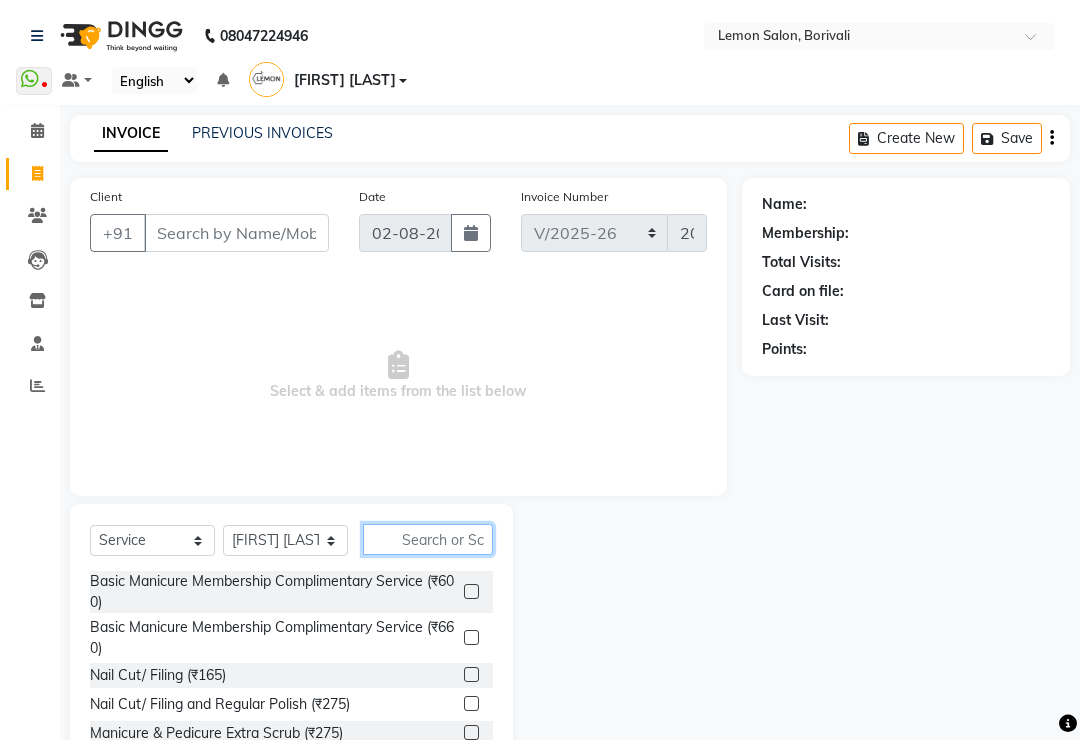 click 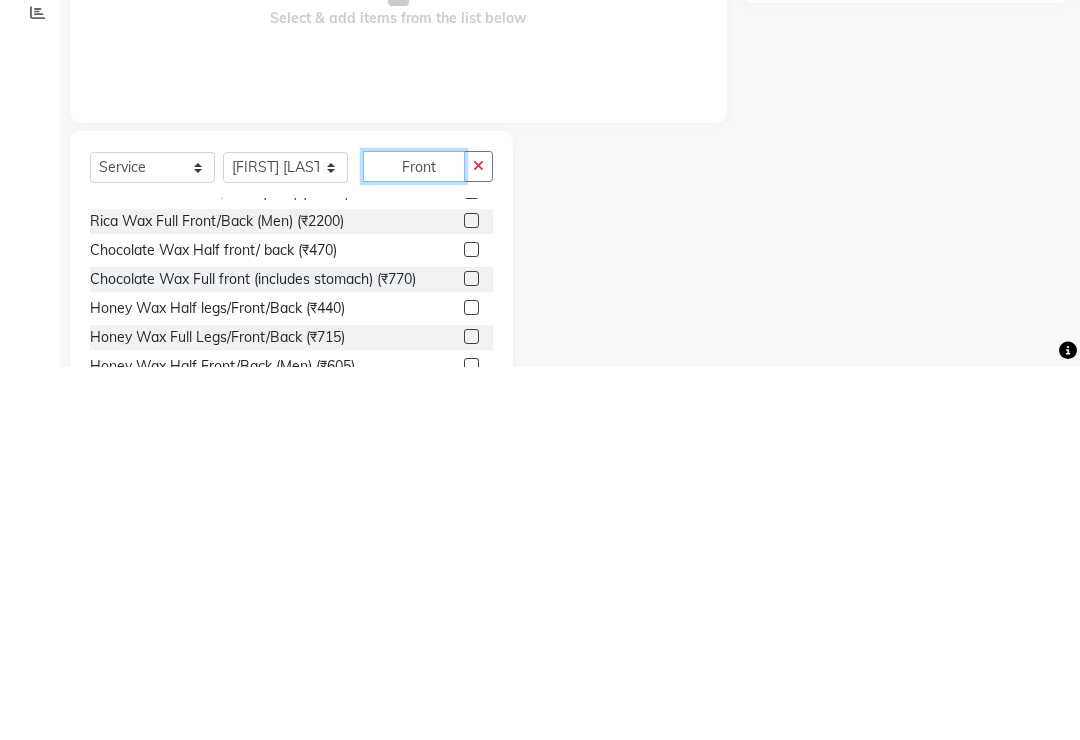 scroll, scrollTop: 107, scrollLeft: 0, axis: vertical 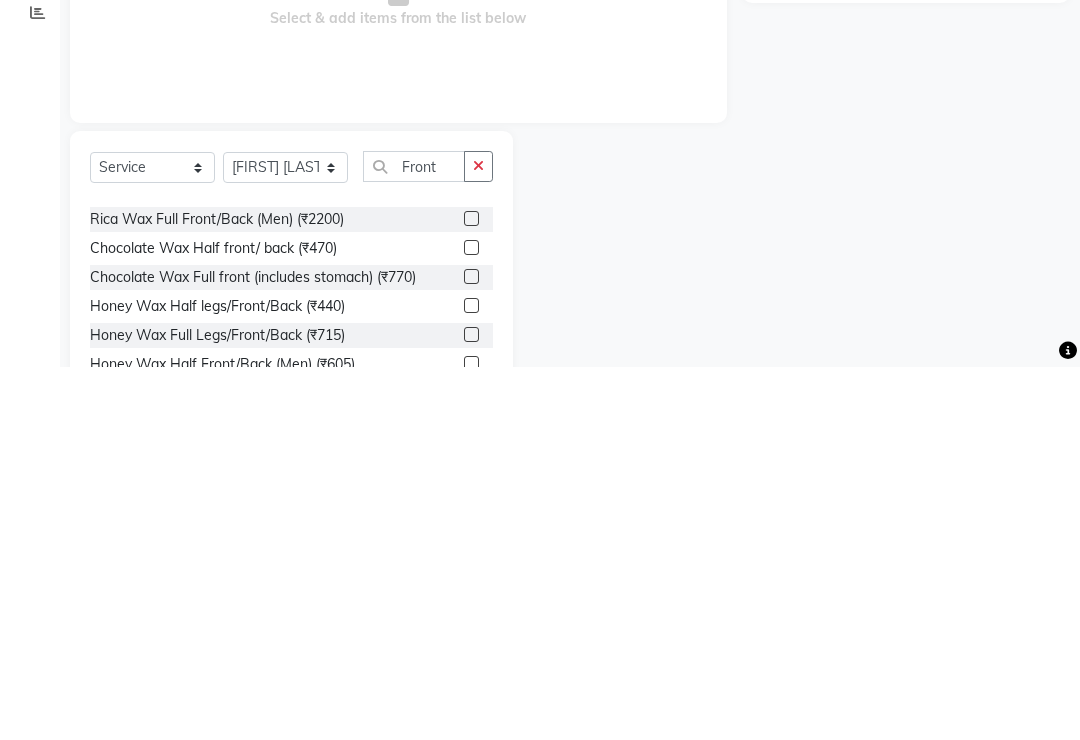 click on "Name: Membership: Total Visits: Card on file: Last Visit:  Points:" 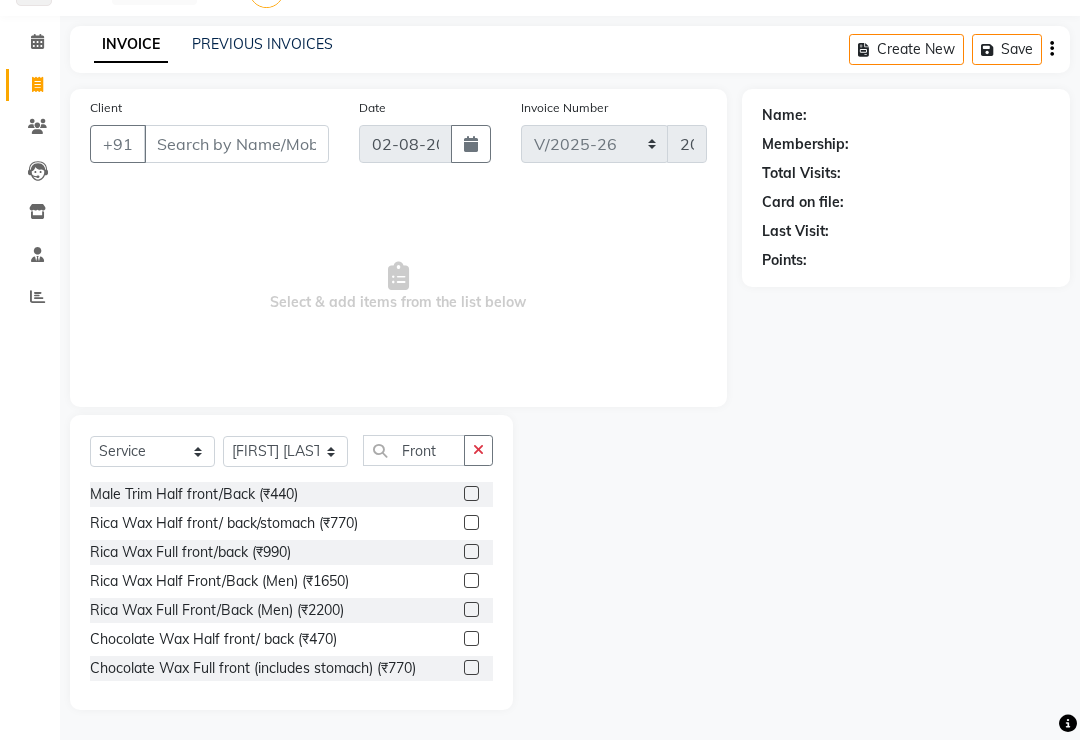 scroll, scrollTop: 0, scrollLeft: 0, axis: both 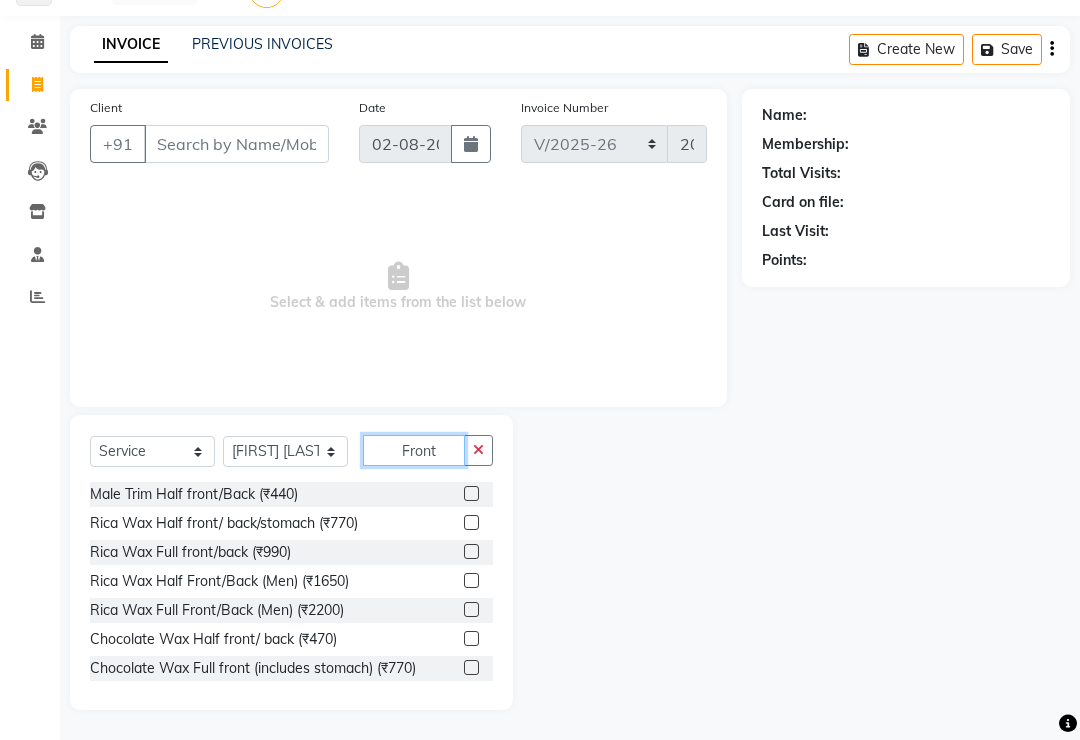 click on "Front" 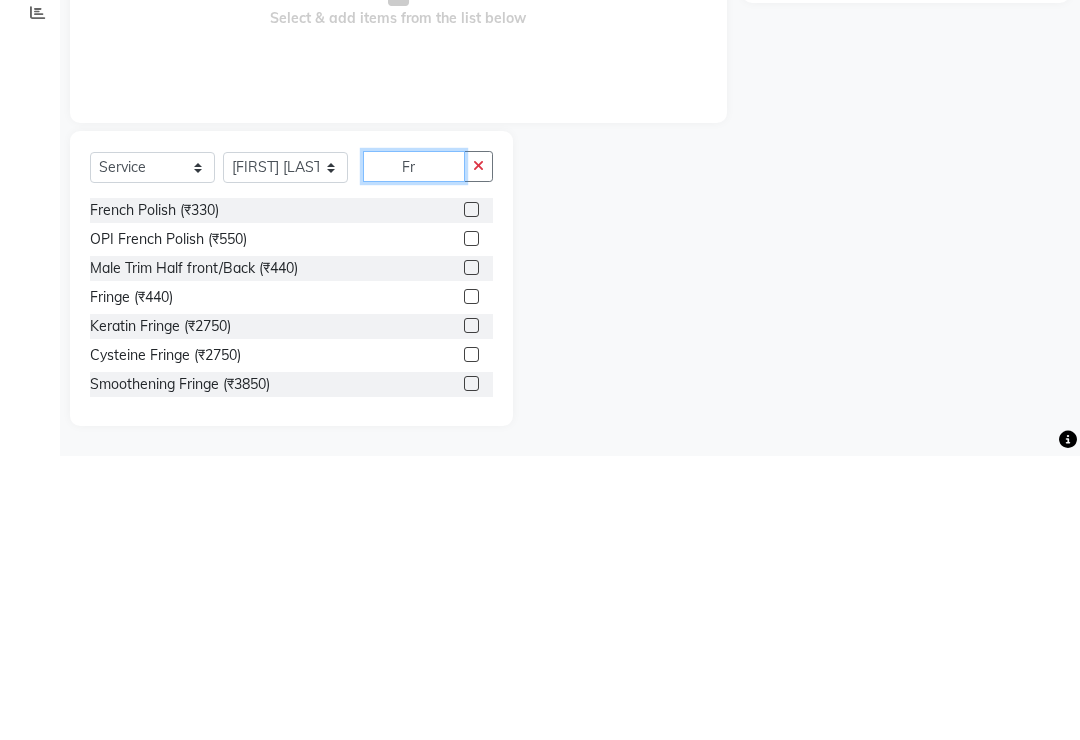 type on "F" 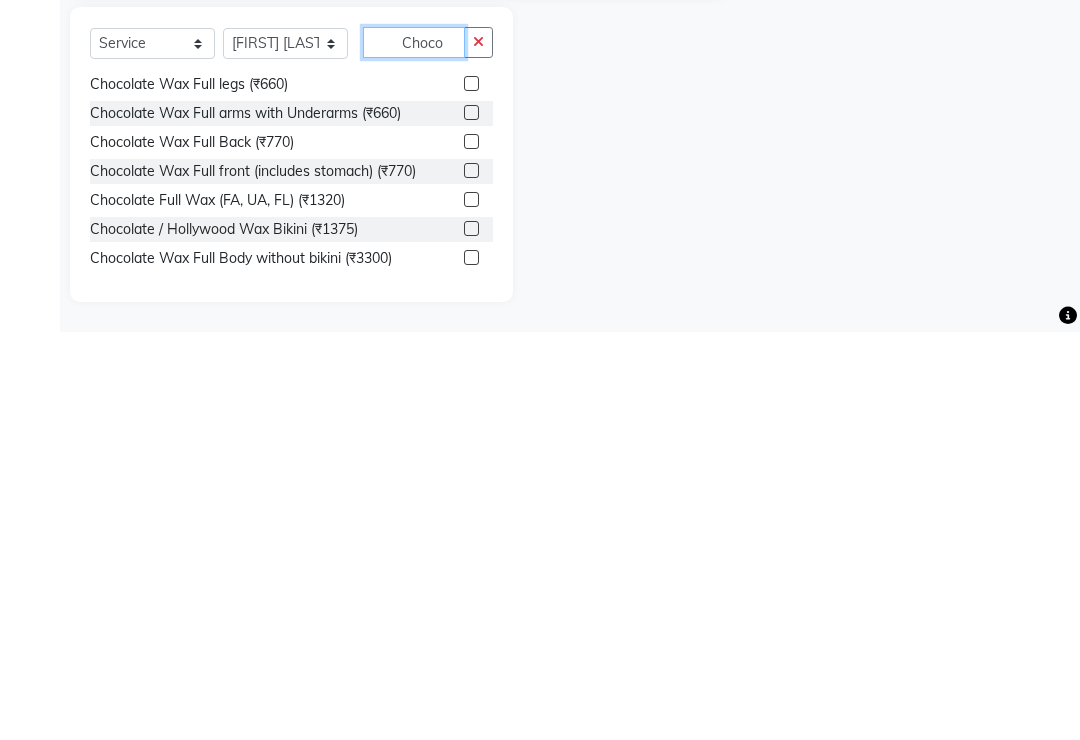scroll, scrollTop: 395, scrollLeft: 0, axis: vertical 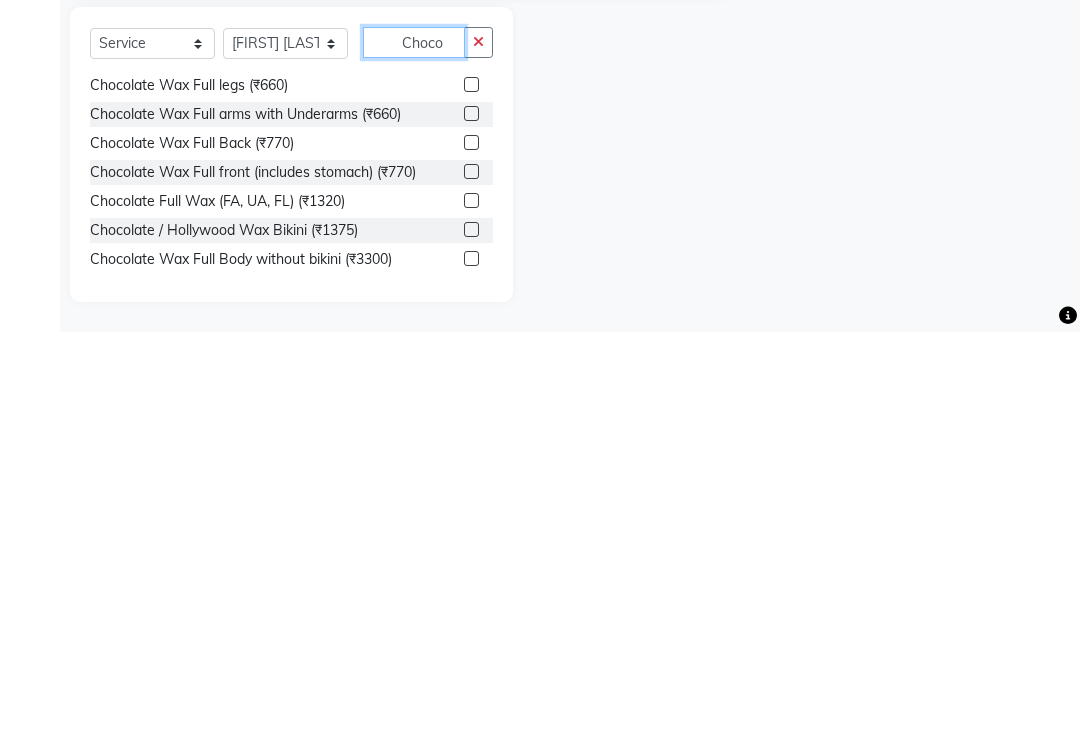 type on "Choco" 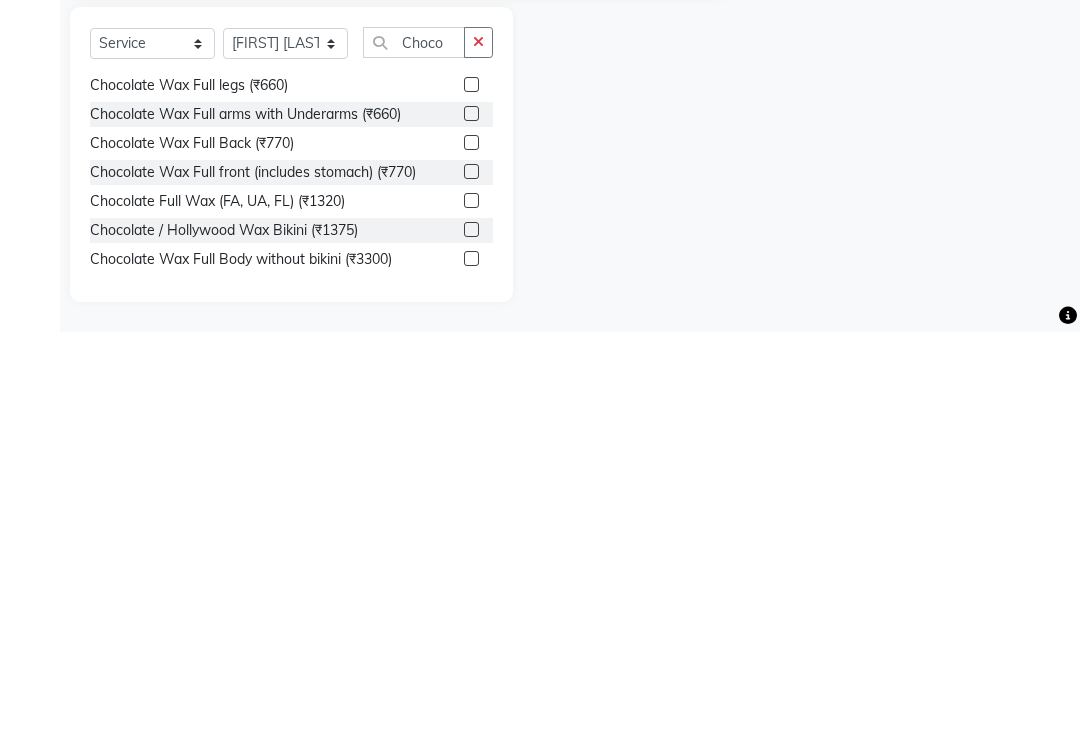 click 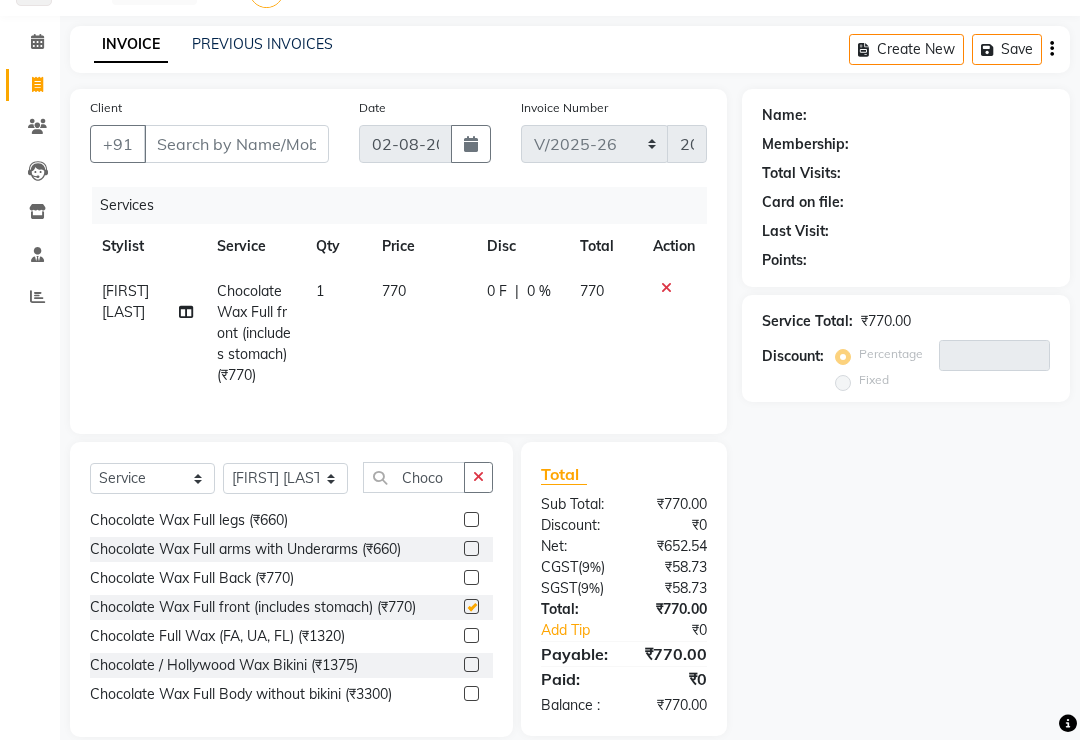 checkbox on "false" 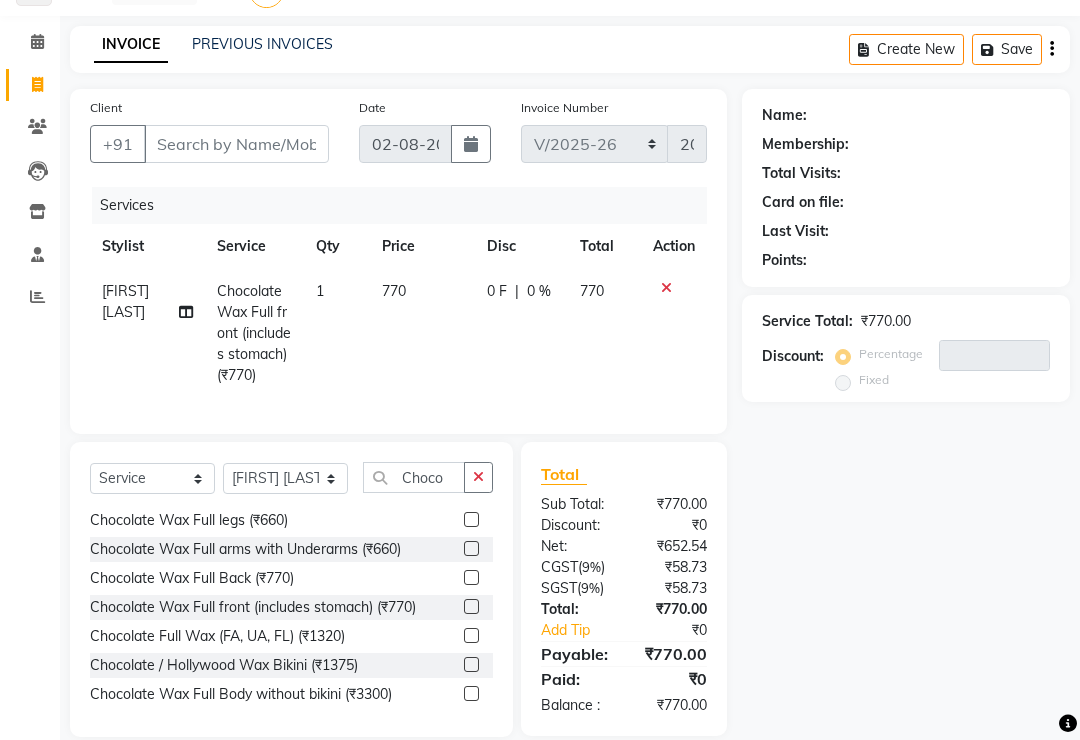 click 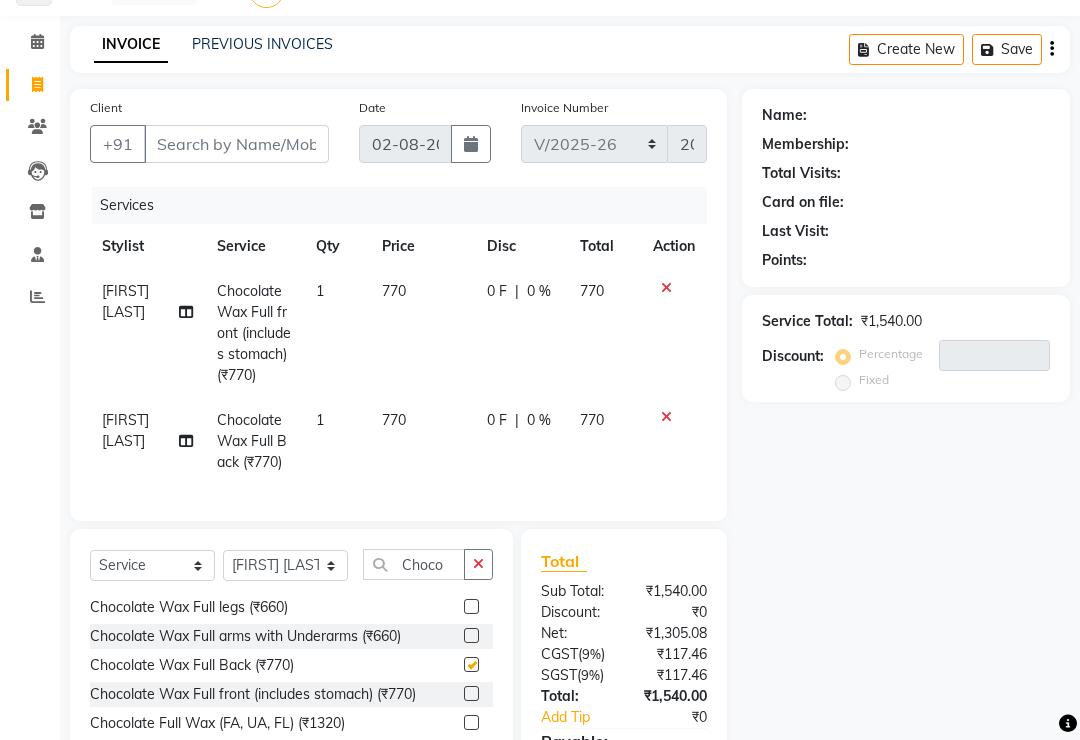 checkbox on "false" 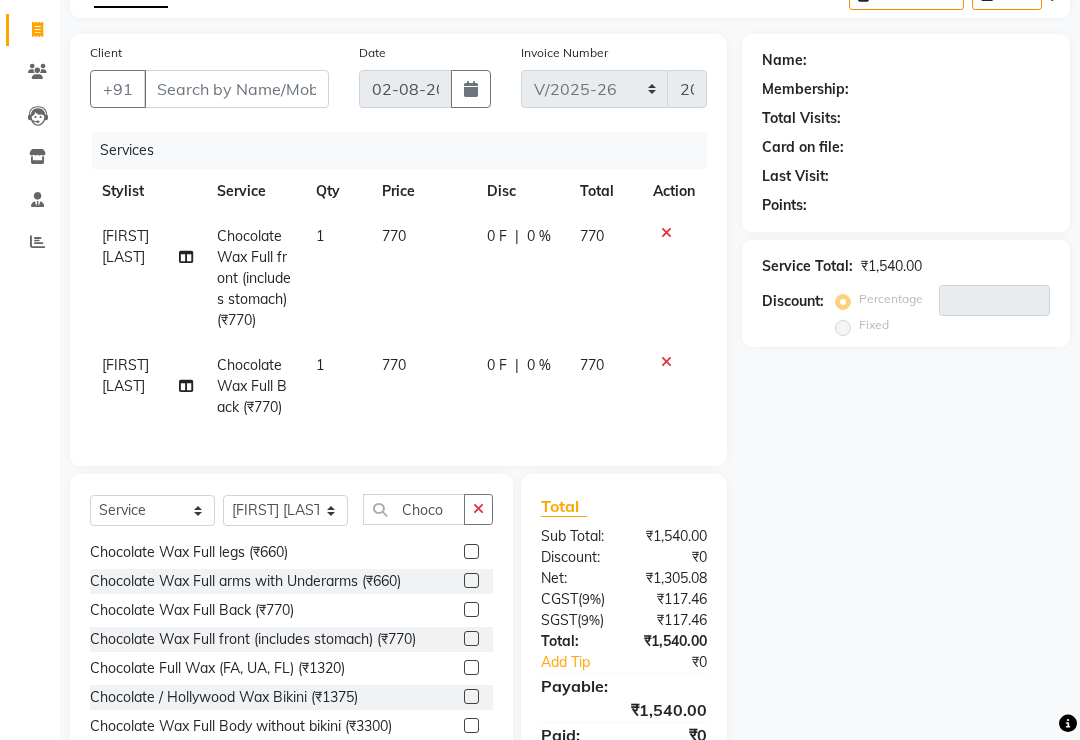 scroll, scrollTop: 0, scrollLeft: 0, axis: both 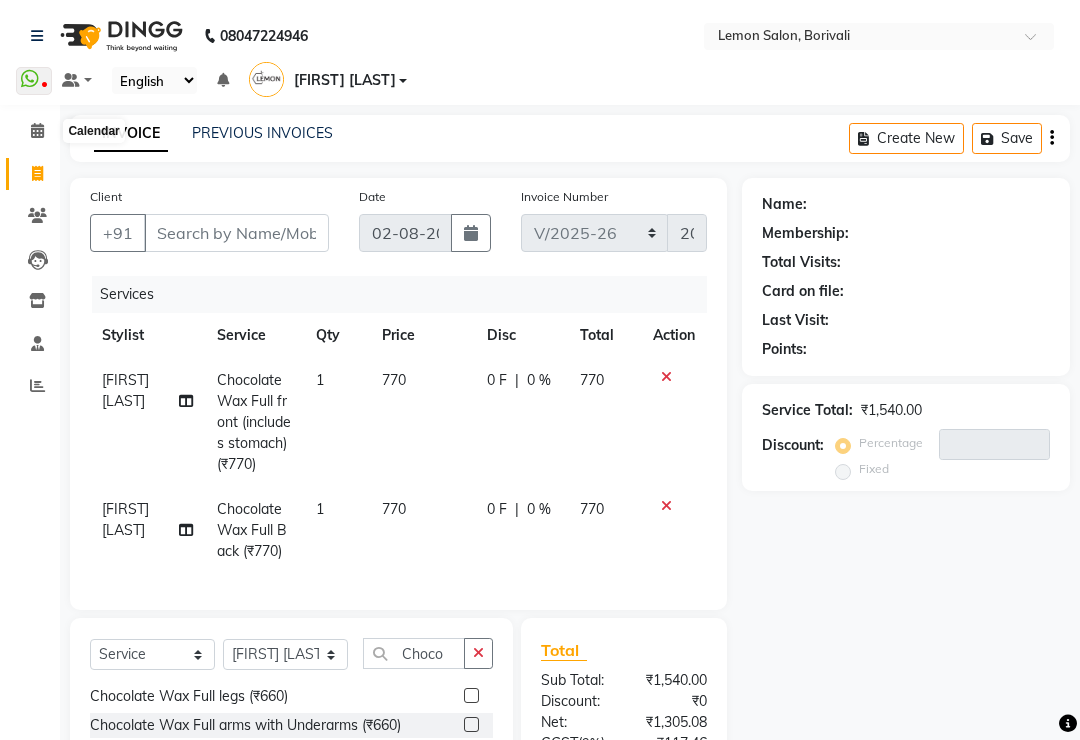click 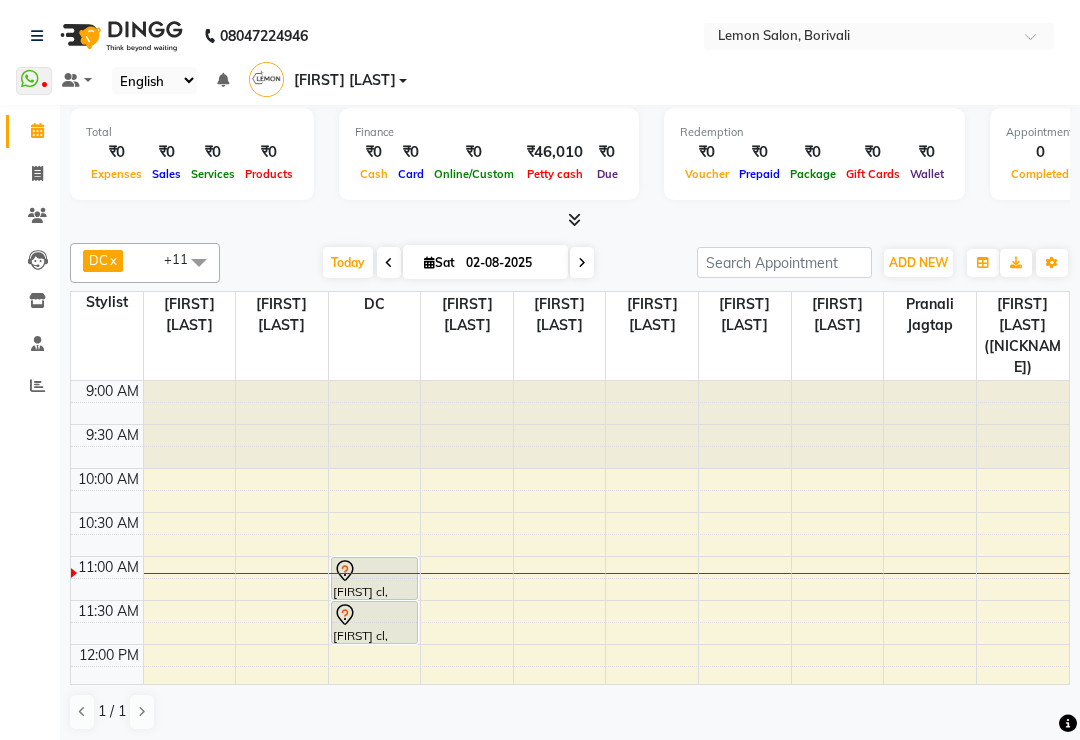 click on "Today" at bounding box center [348, 262] 